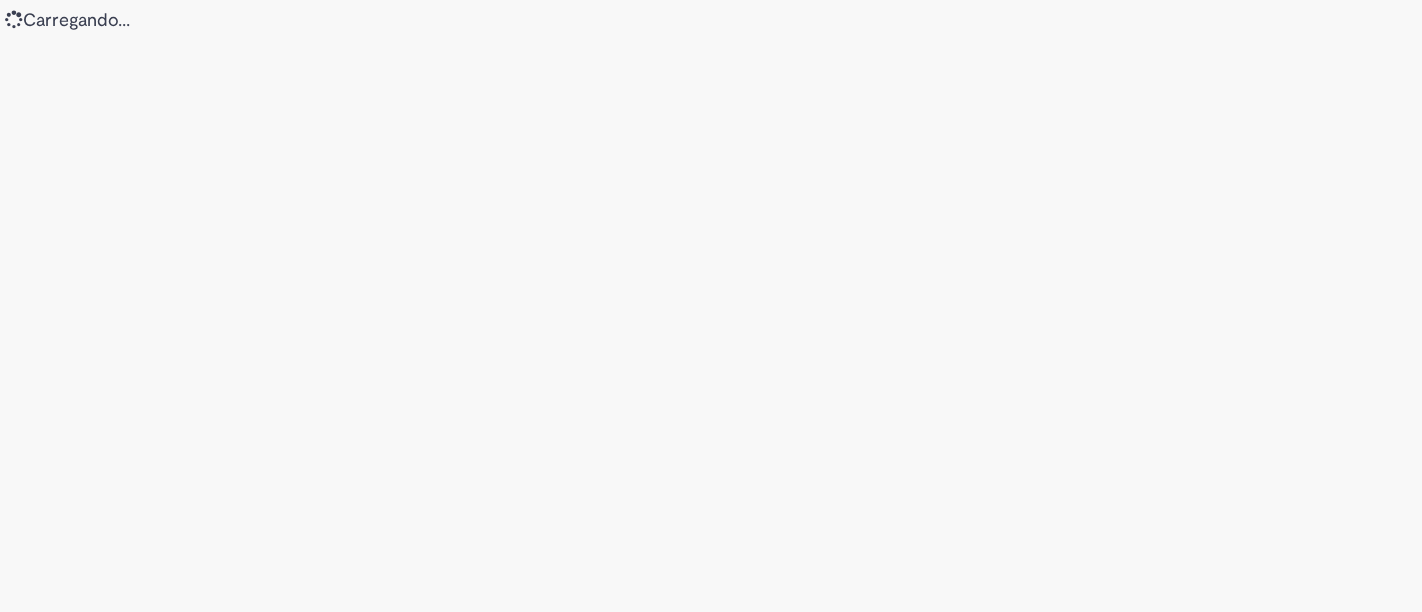 scroll, scrollTop: 0, scrollLeft: 0, axis: both 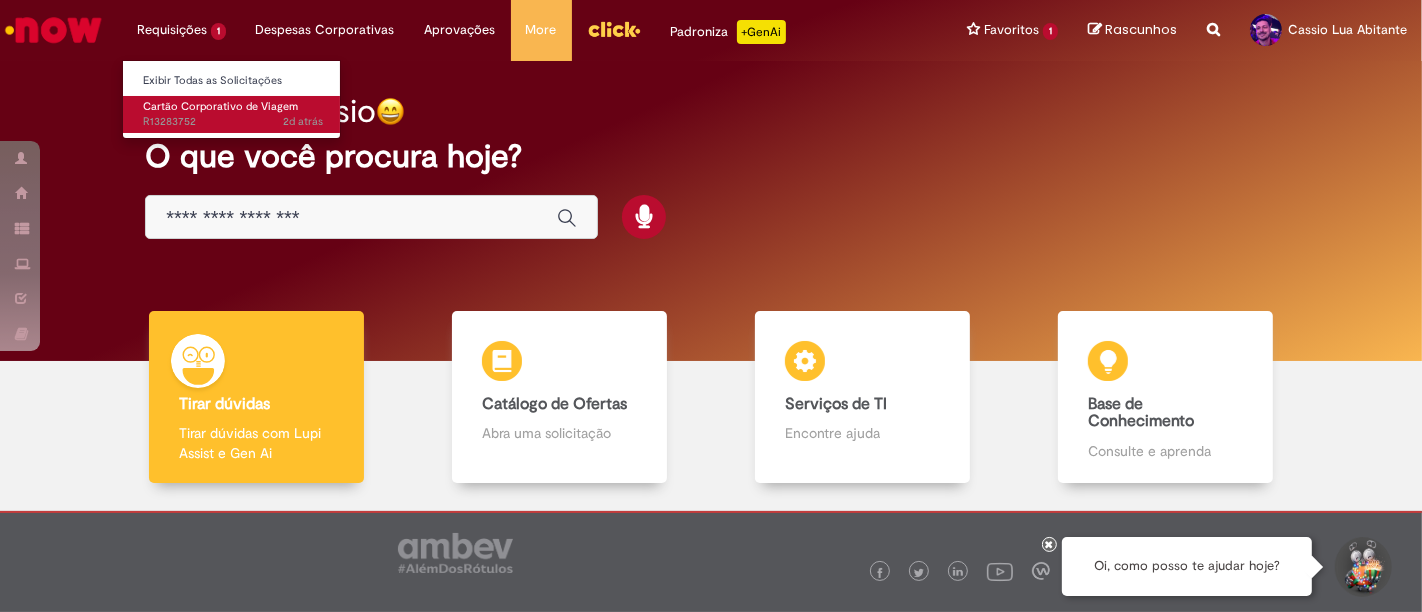 click on "2d atrás 2 dias atrás  R13283752" at bounding box center (233, 122) 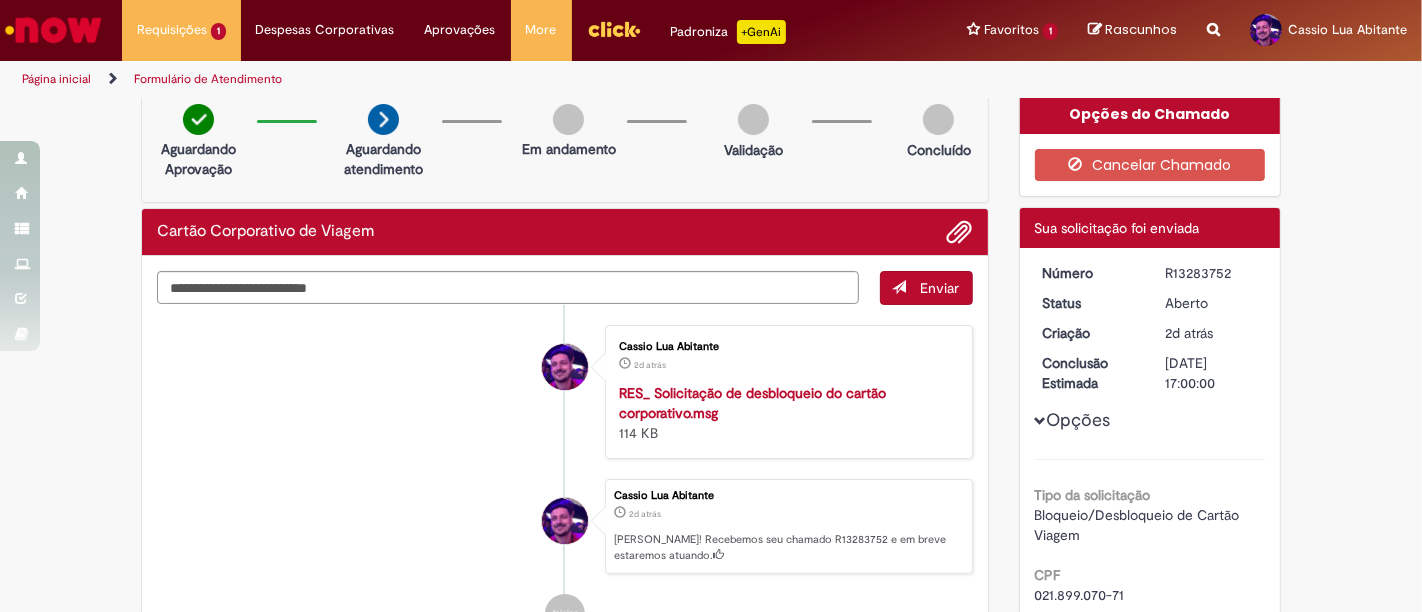 scroll, scrollTop: 0, scrollLeft: 0, axis: both 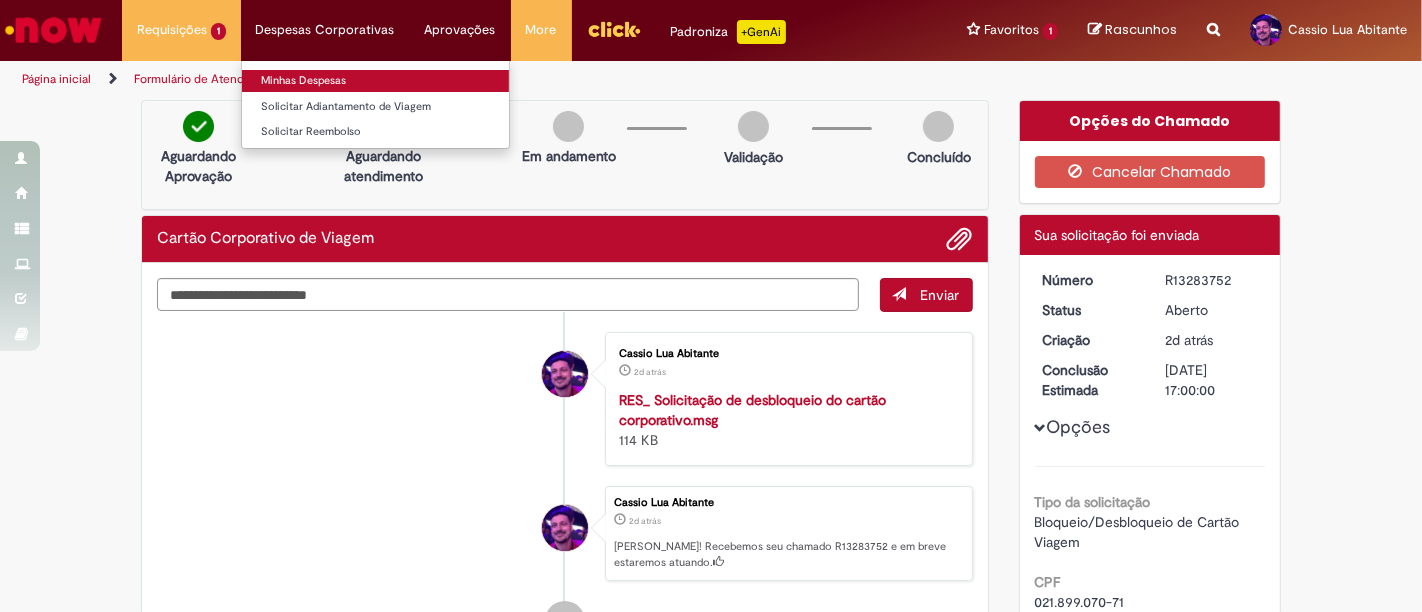 click on "Minhas Despesas" at bounding box center (375, 81) 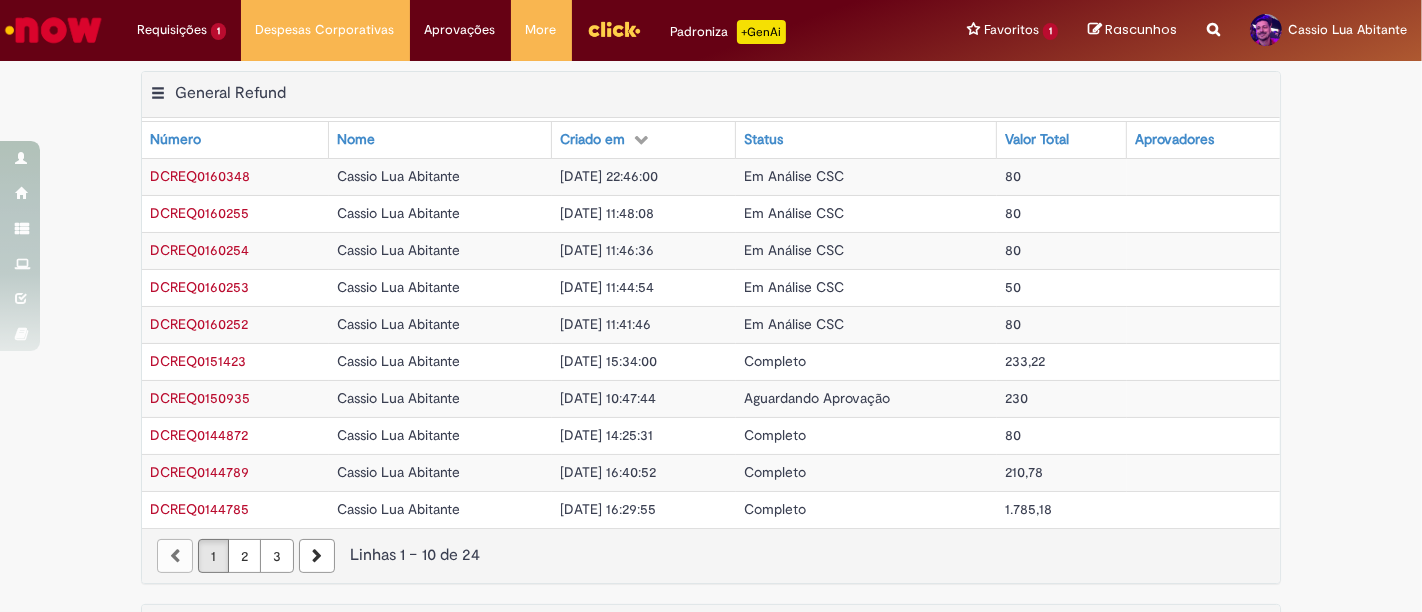 click on "Exportar como PDF   Exportar como Excel   Exportar como CSV
General Refund Tabela - Página 1" at bounding box center [711, 95] 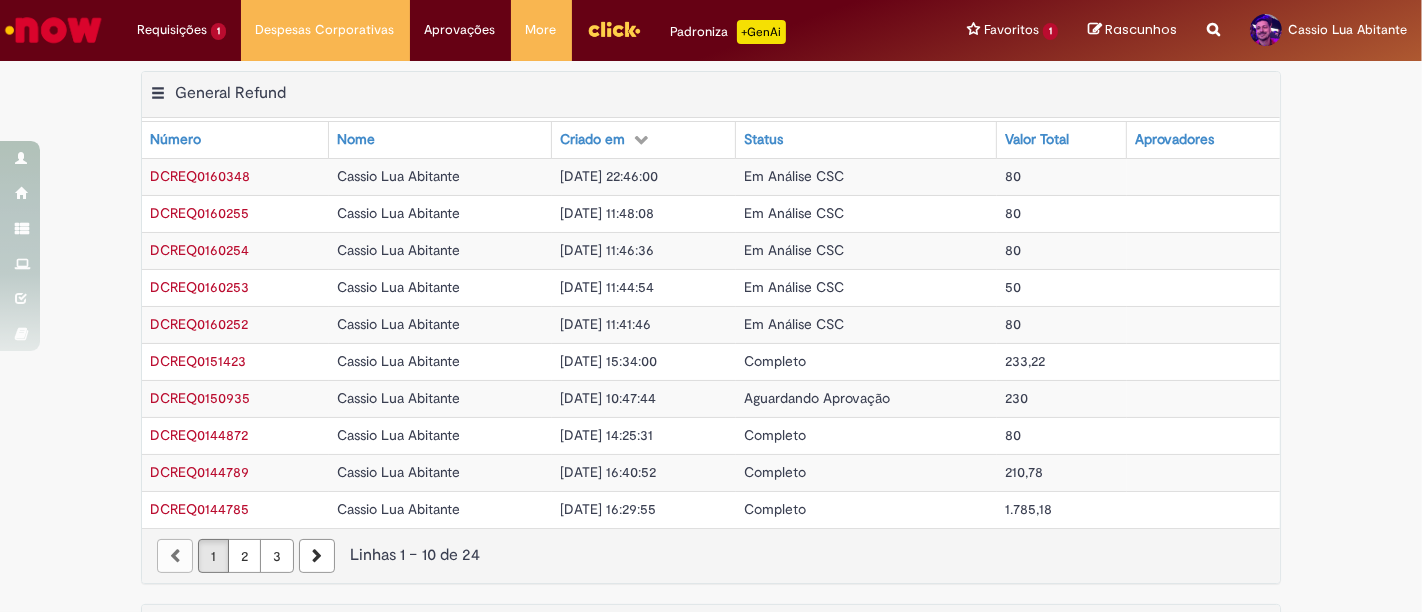 click at bounding box center (53, 30) 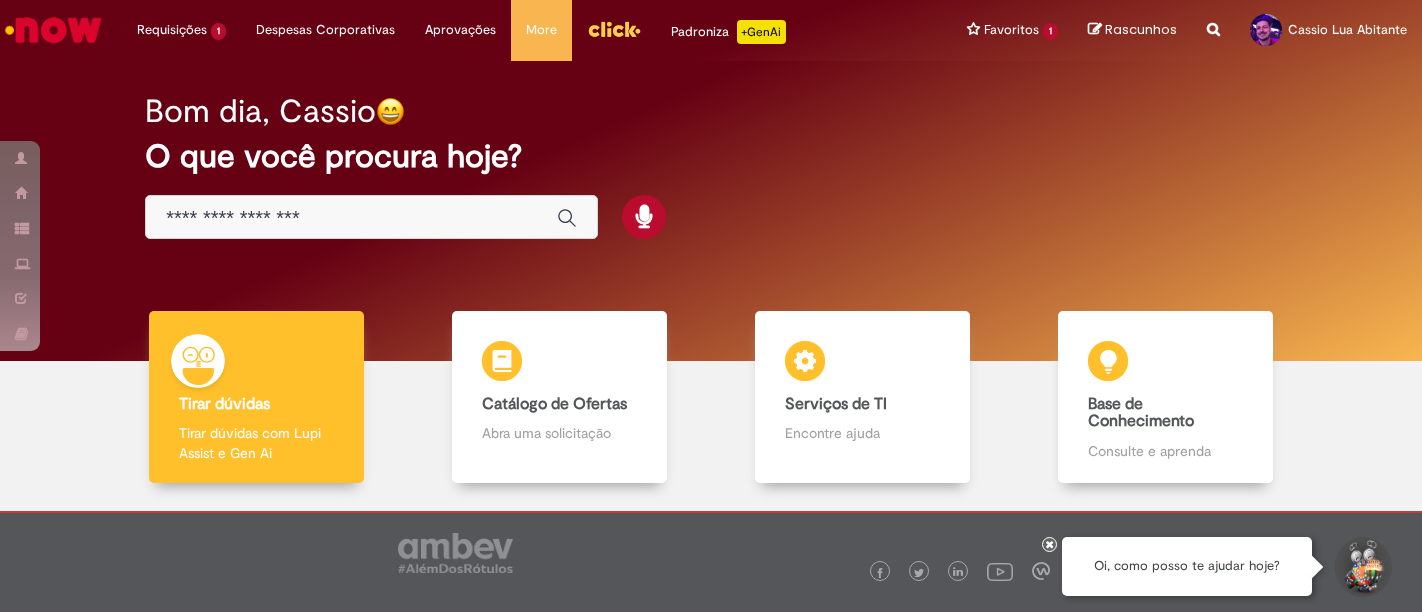 scroll, scrollTop: 0, scrollLeft: 0, axis: both 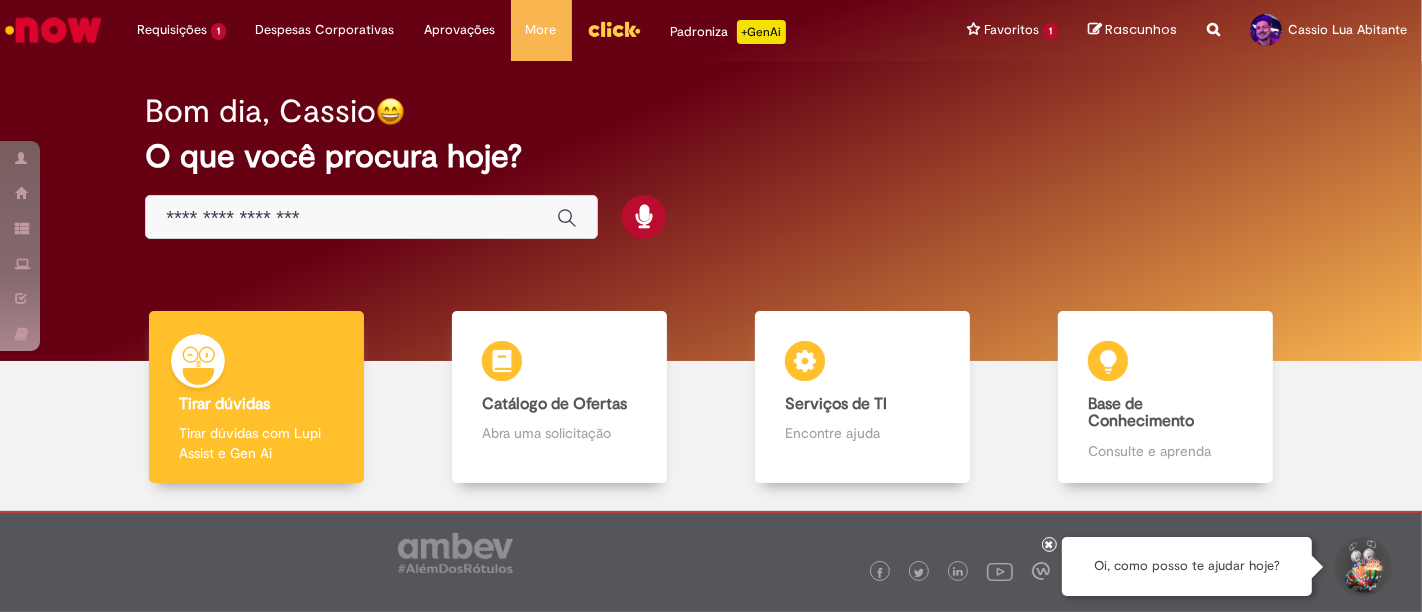 click at bounding box center [351, 218] 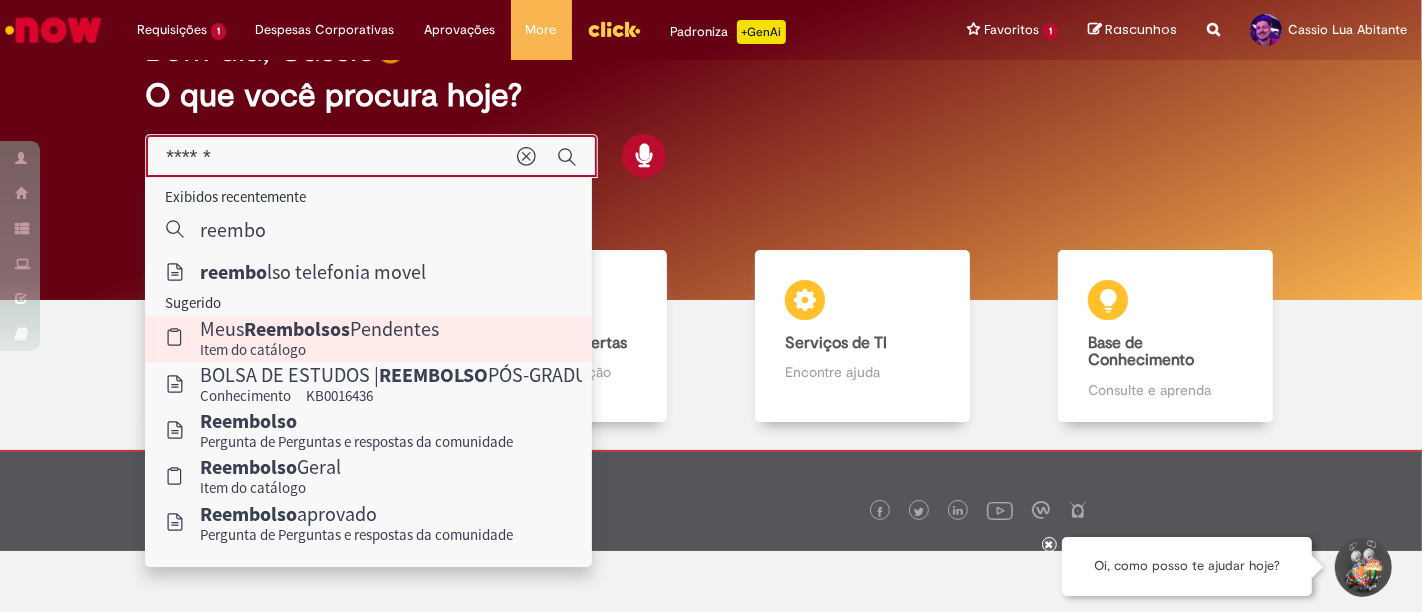 scroll, scrollTop: 94, scrollLeft: 0, axis: vertical 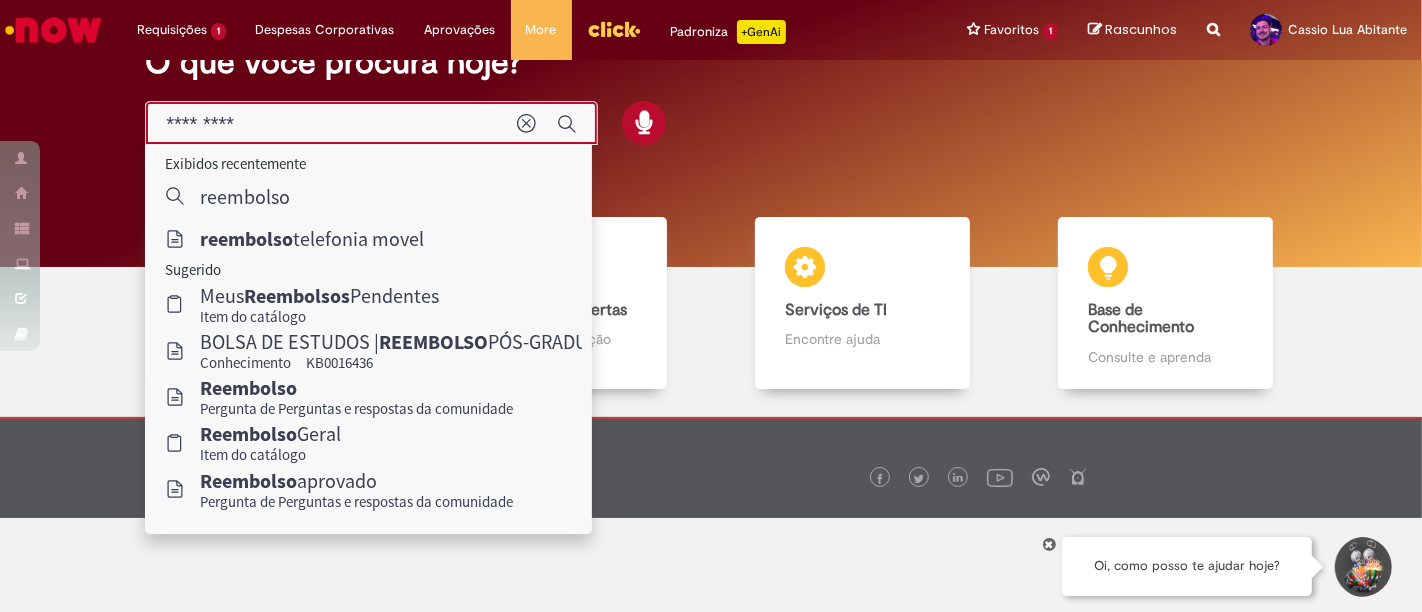 type on "*********" 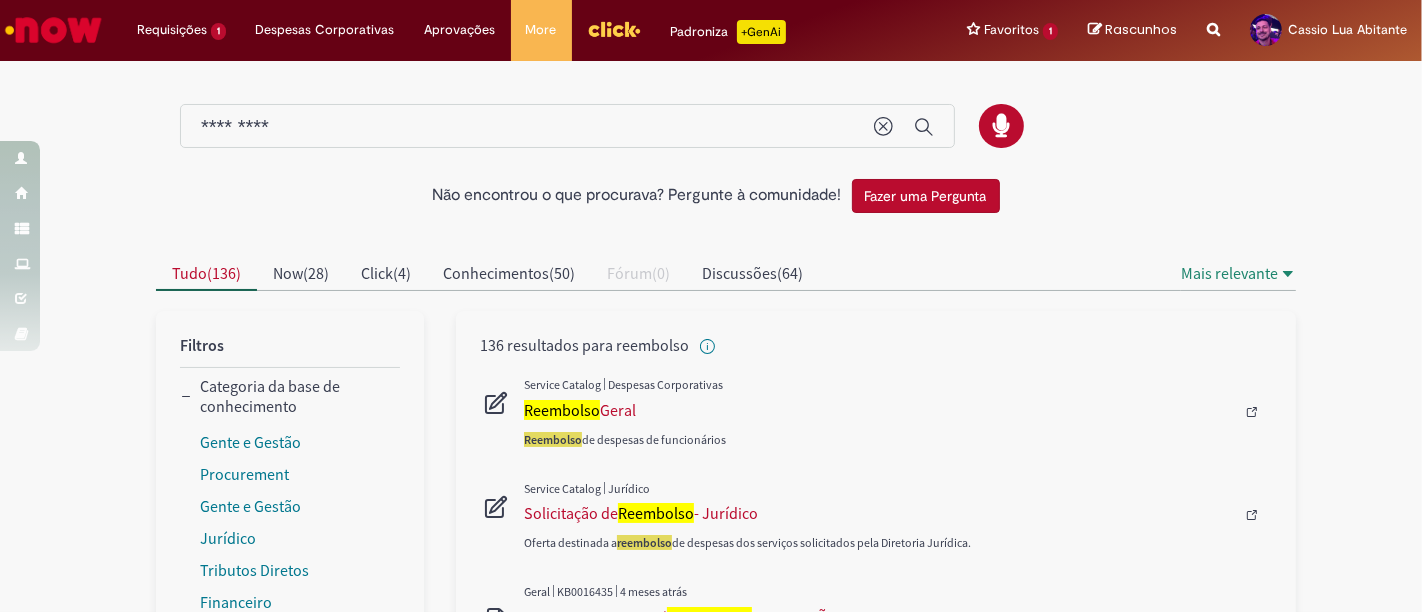 scroll, scrollTop: 111, scrollLeft: 0, axis: vertical 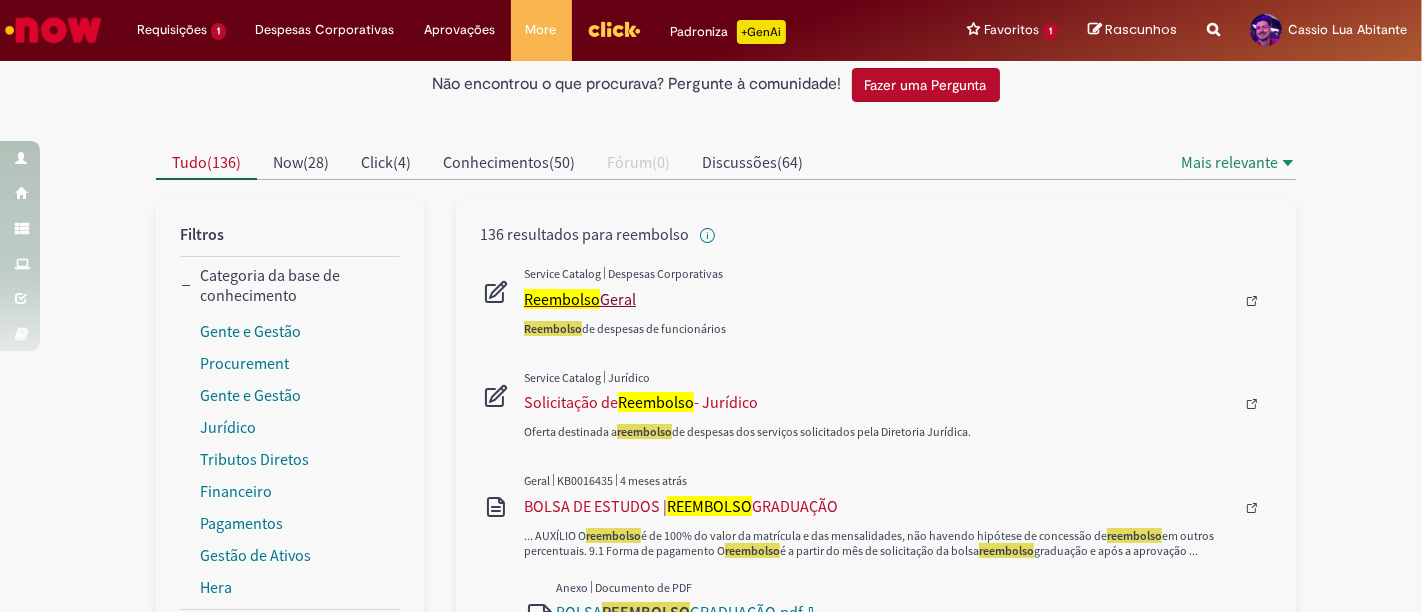 click on "Reembolso  Geral" at bounding box center [879, 299] 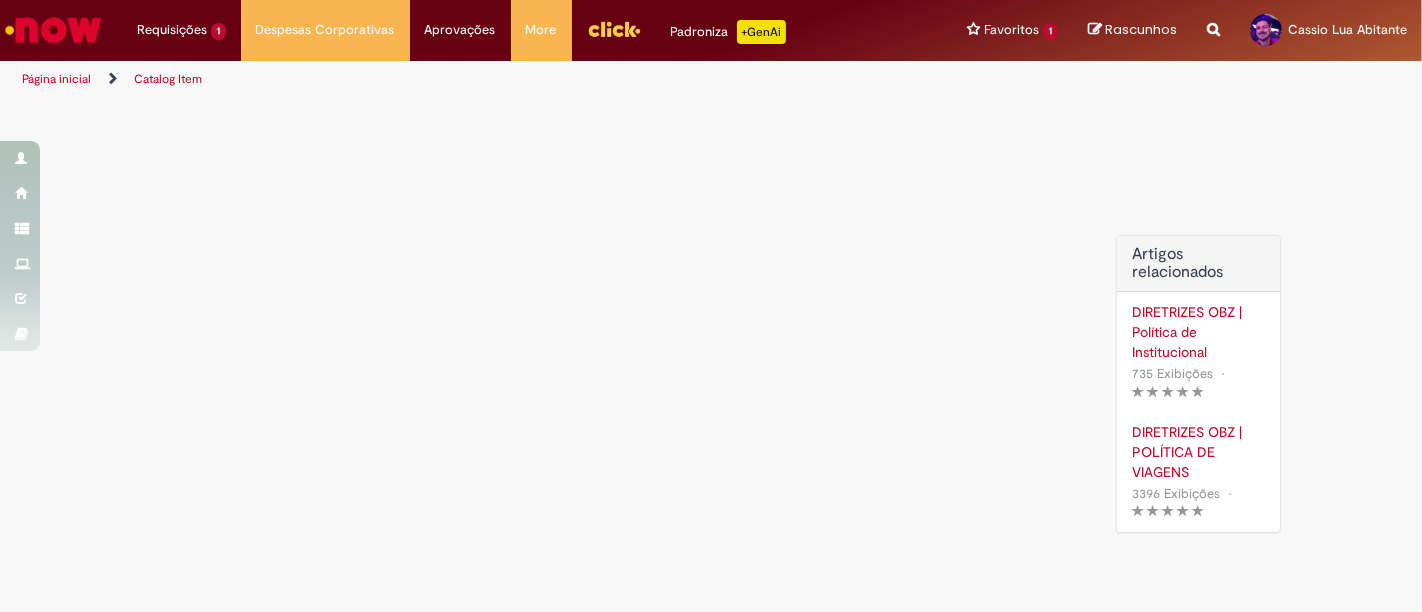 scroll, scrollTop: 0, scrollLeft: 0, axis: both 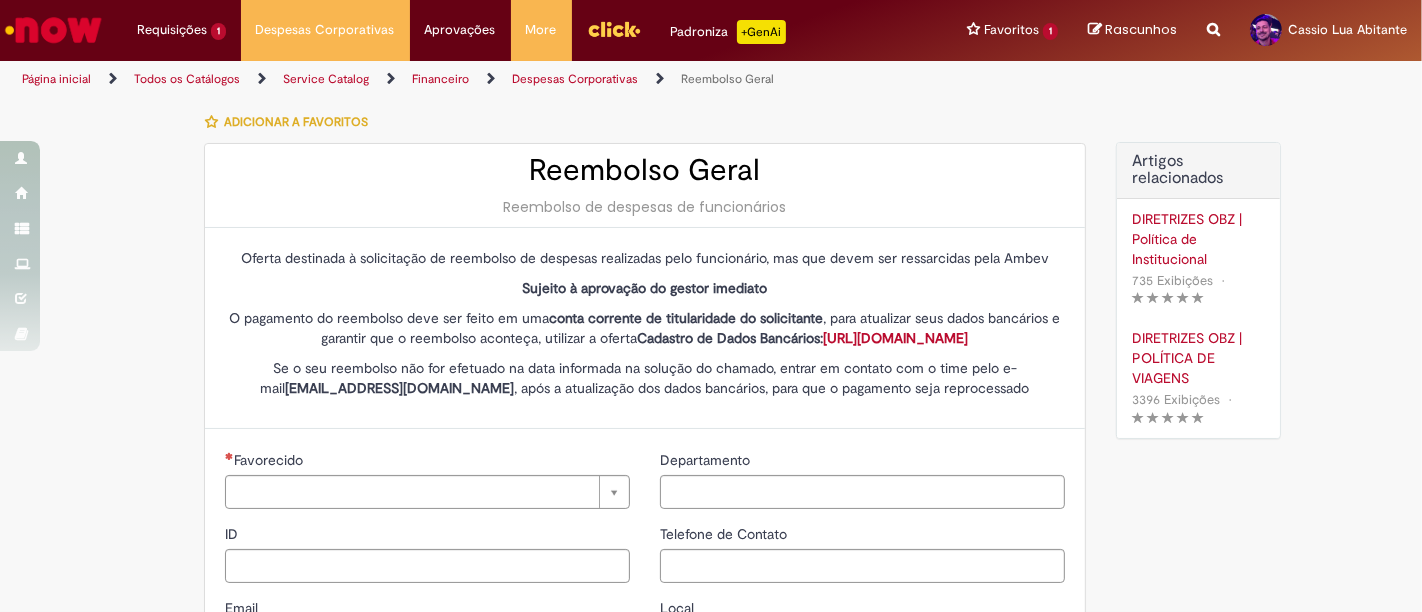 type on "********" 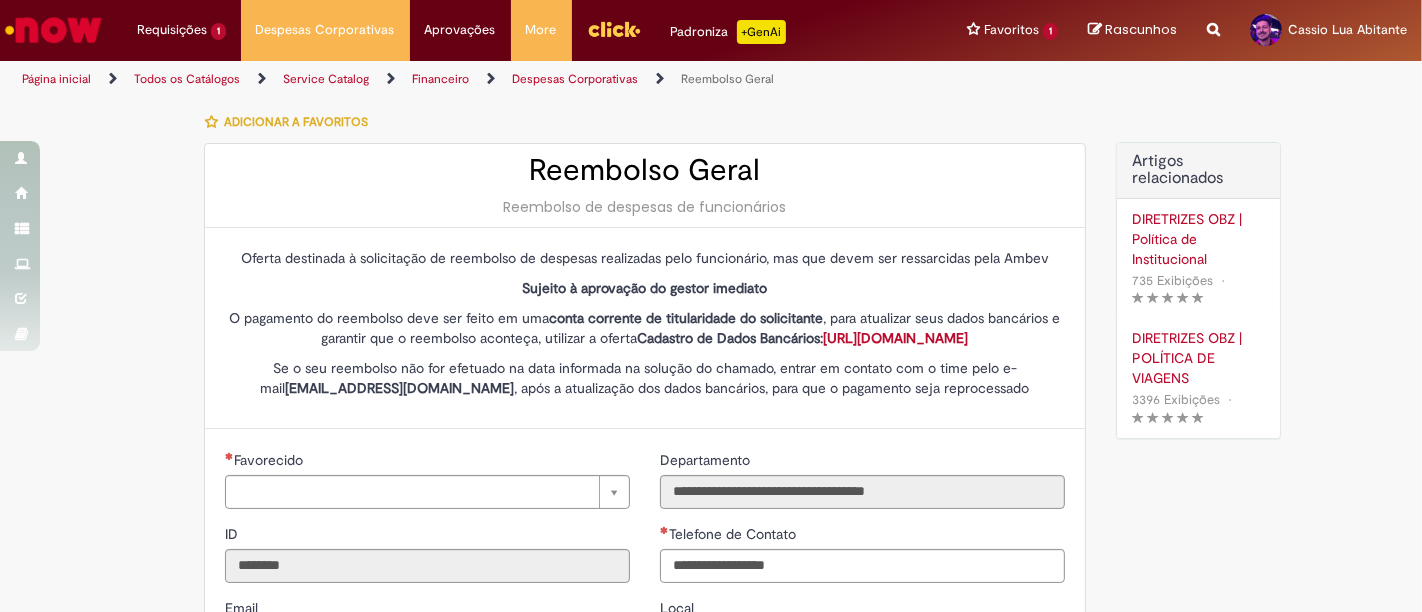 type on "**********" 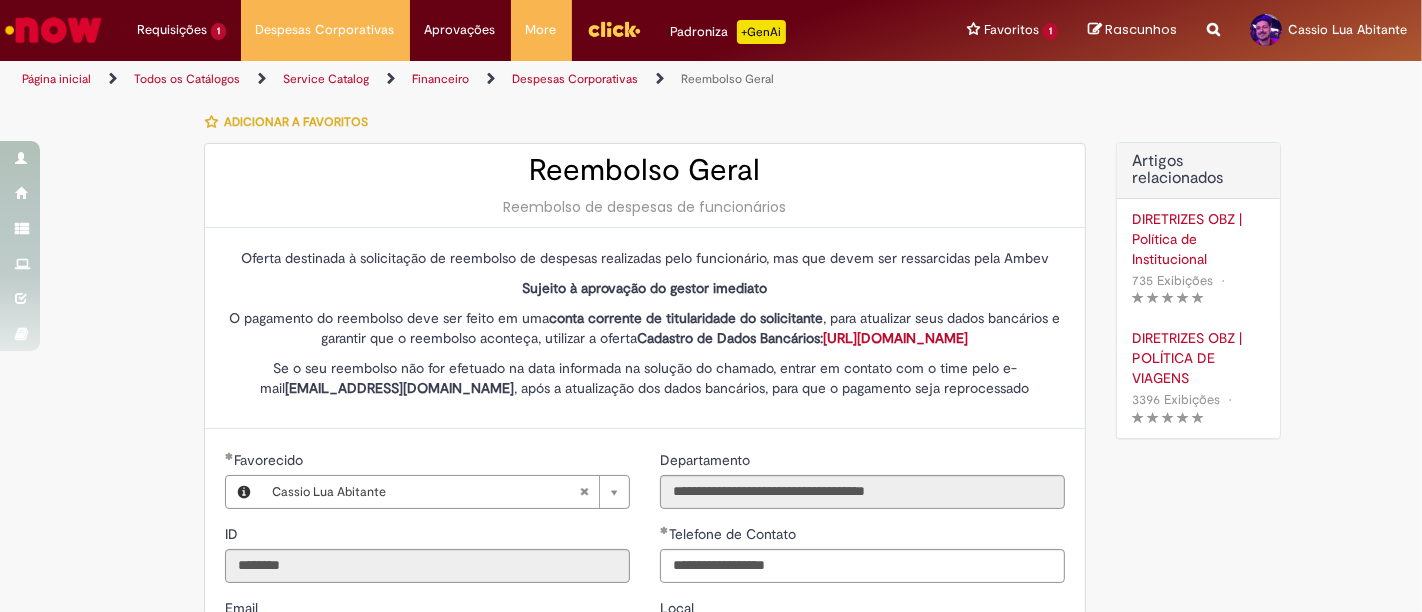 type on "**********" 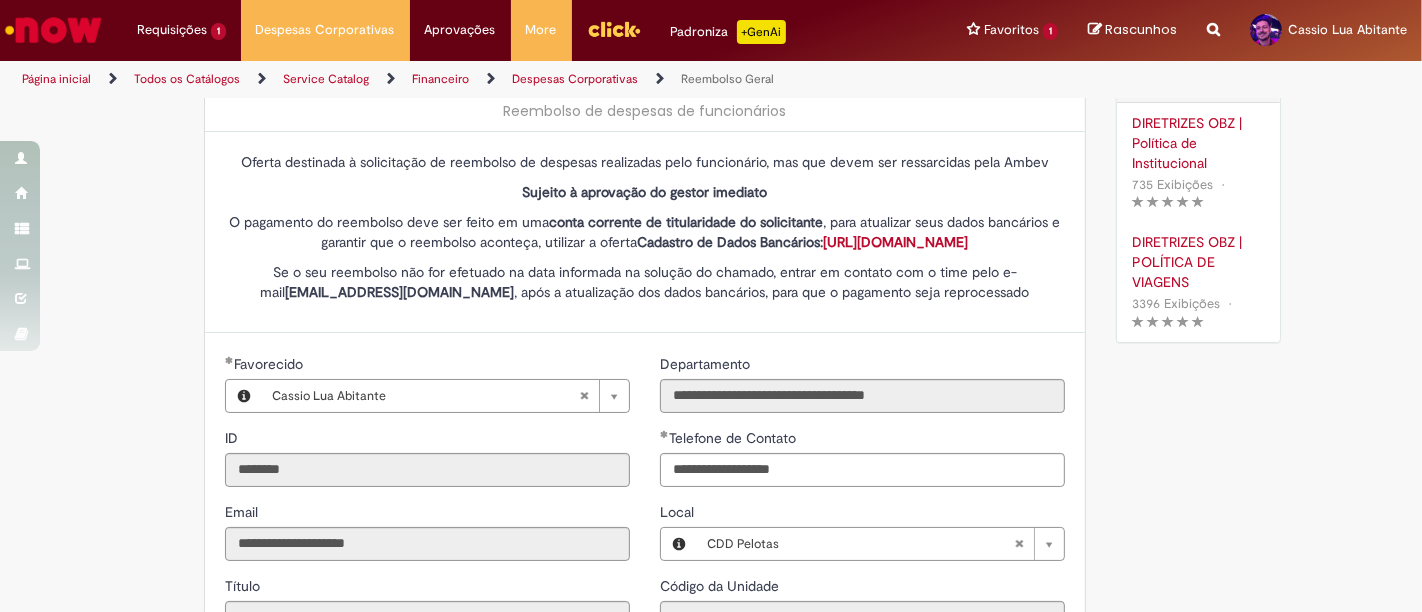 scroll, scrollTop: 0, scrollLeft: 0, axis: both 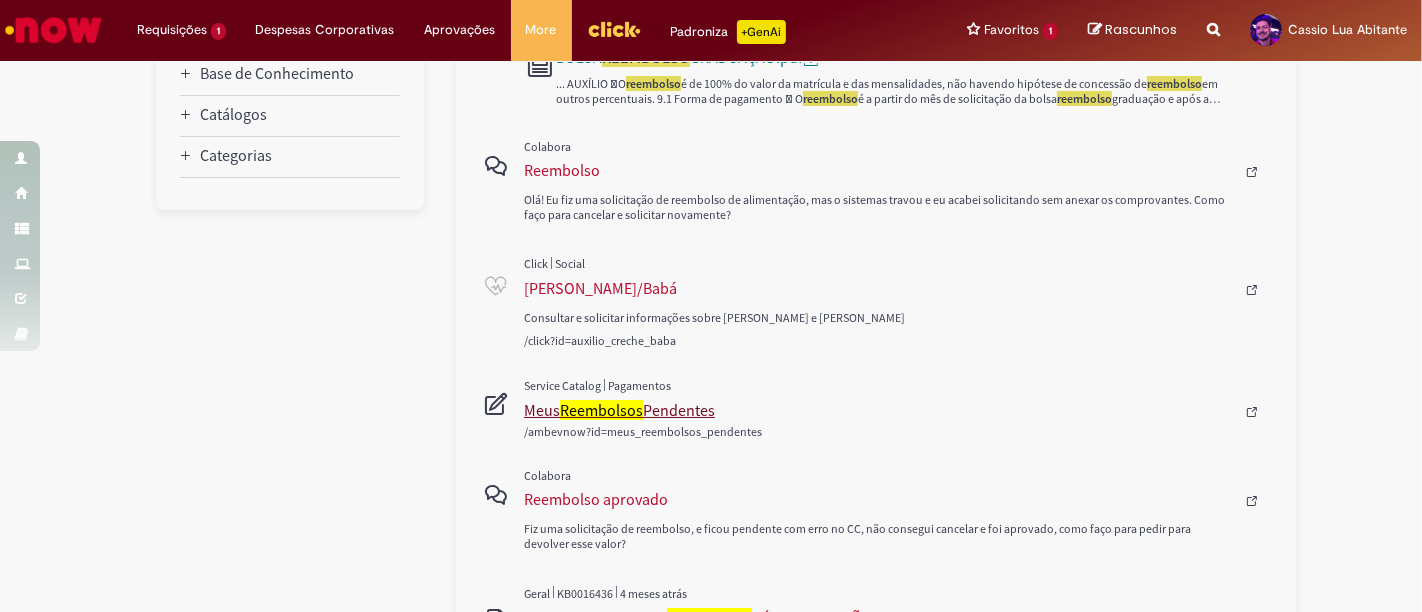 click on "Meus  Reembolsos  Pendentes" at bounding box center (879, 410) 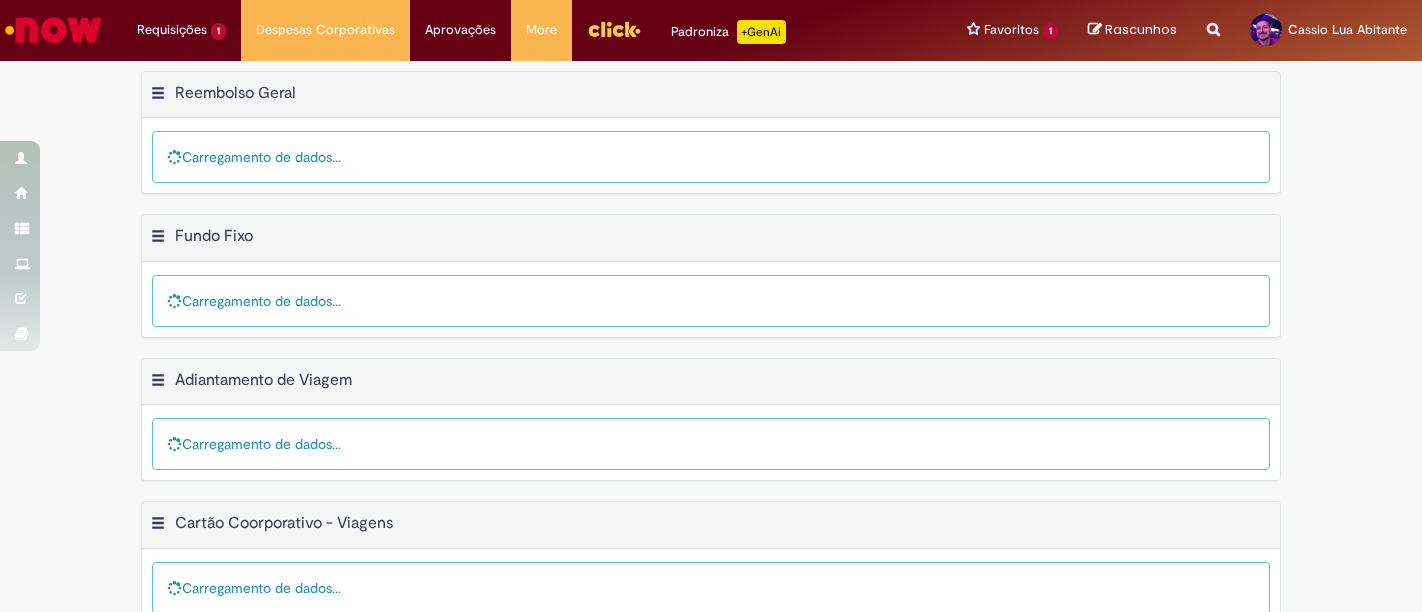 scroll, scrollTop: 0, scrollLeft: 0, axis: both 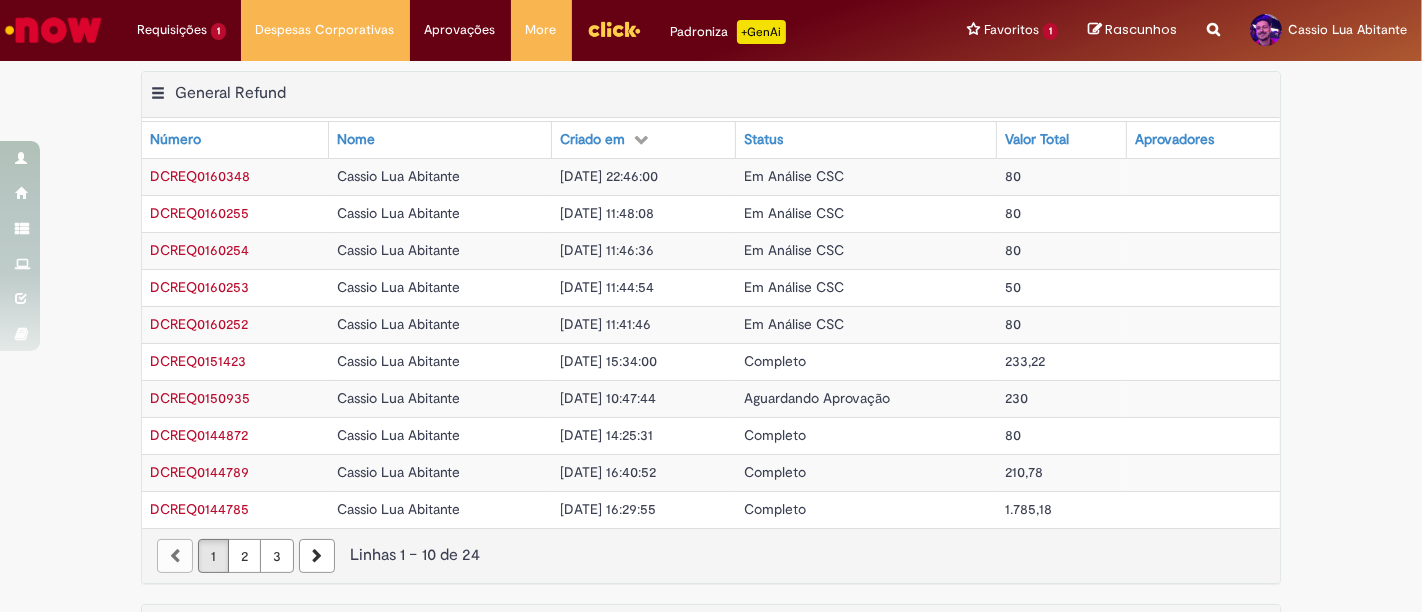 click on "Em Análise CSC" at bounding box center [866, 176] 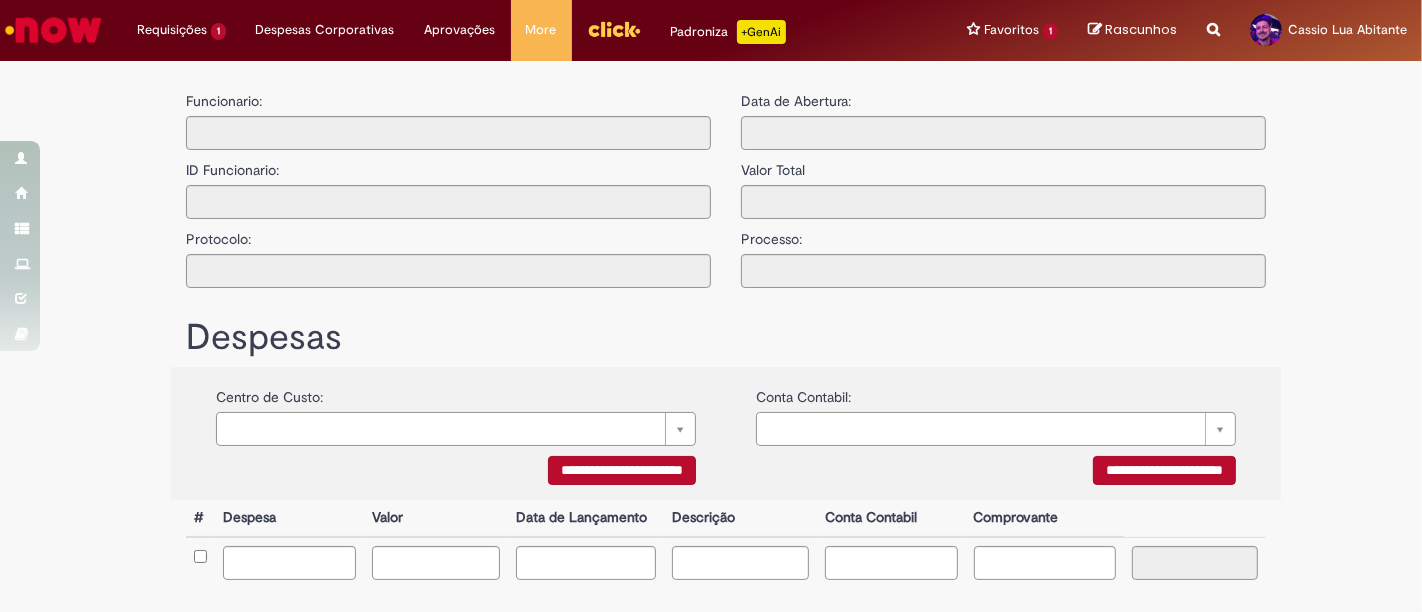 type on "**********" 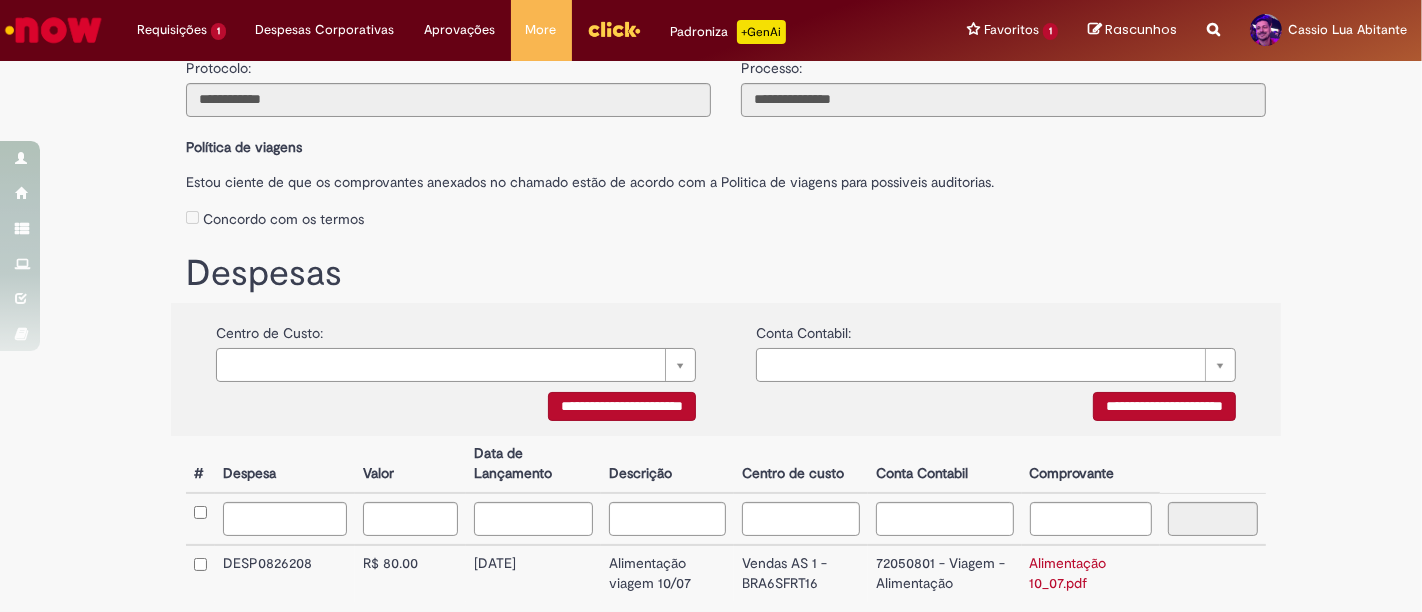 scroll, scrollTop: 282, scrollLeft: 0, axis: vertical 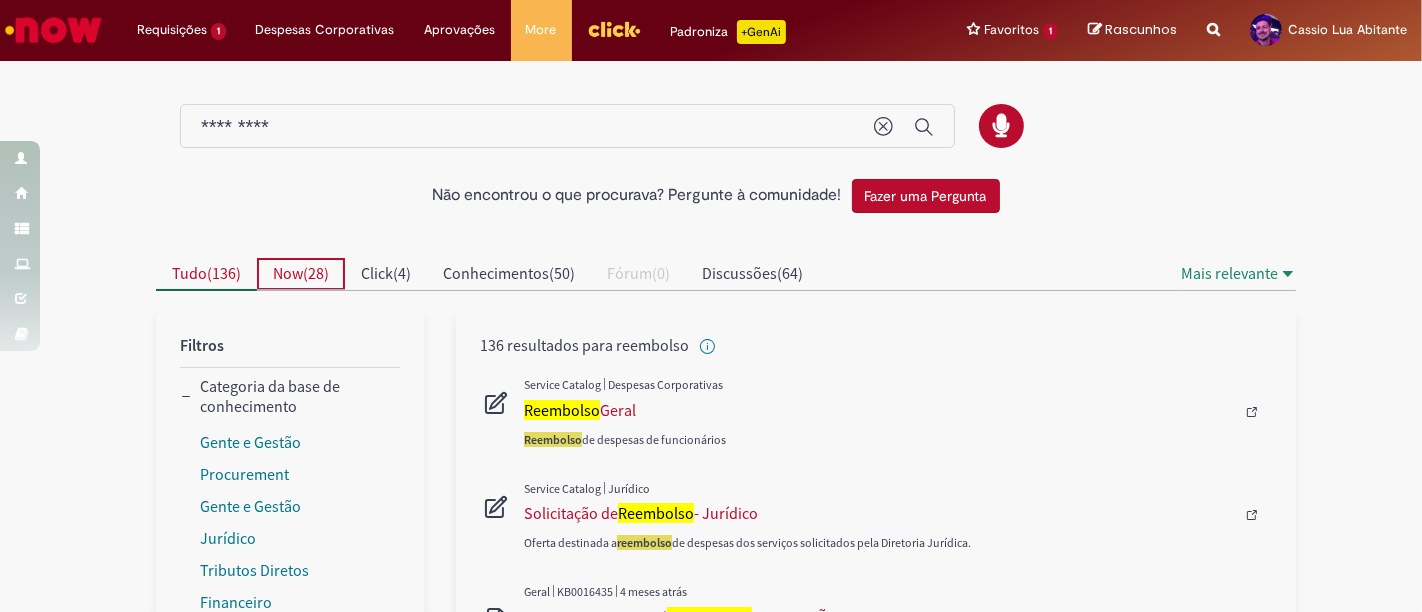 click on "Now  ( 28 )" at bounding box center (301, 273) 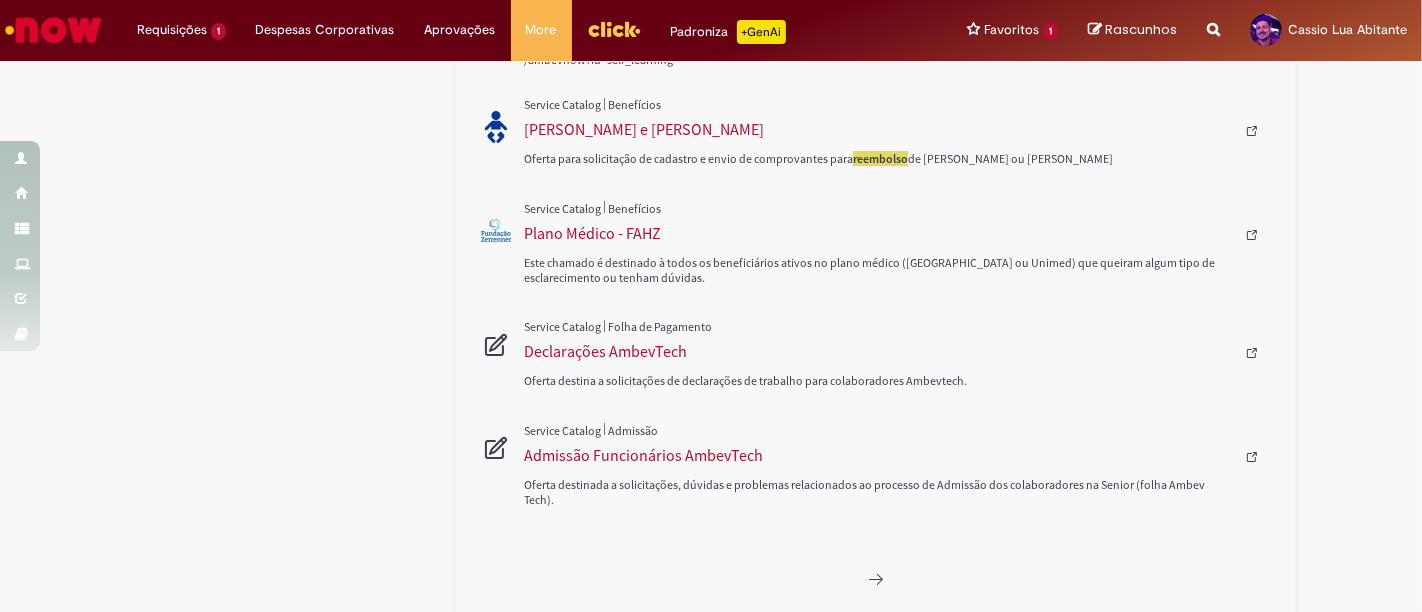 scroll, scrollTop: 934, scrollLeft: 0, axis: vertical 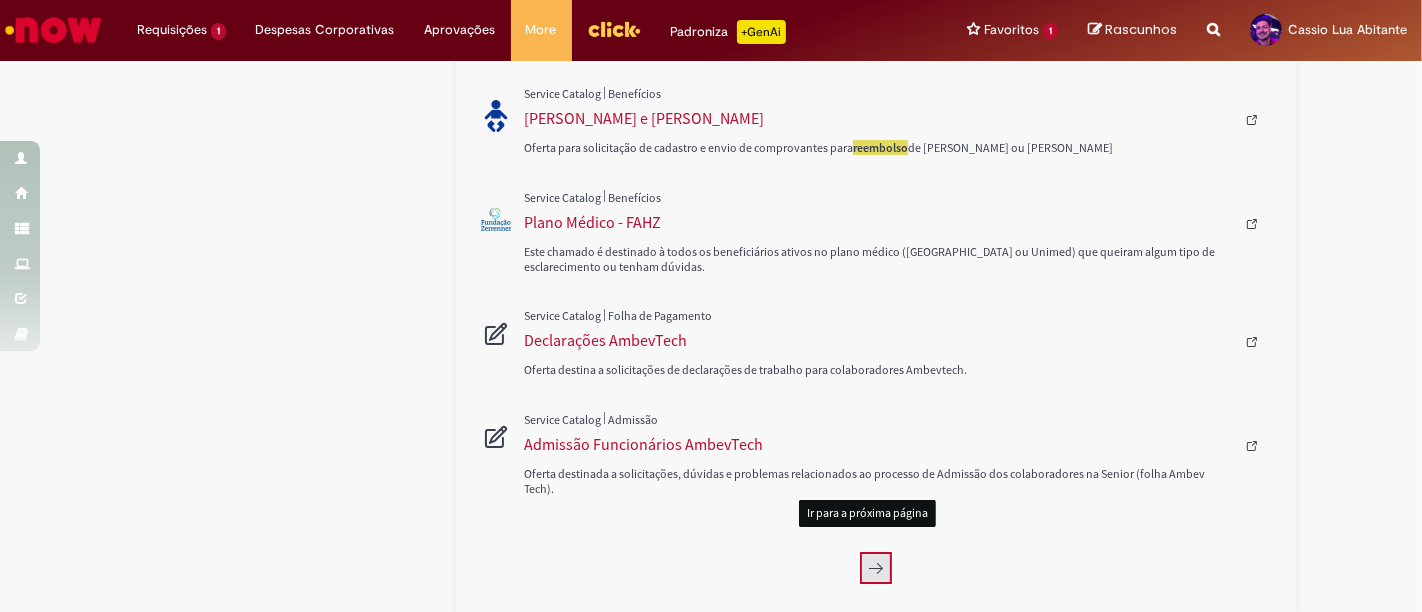 click 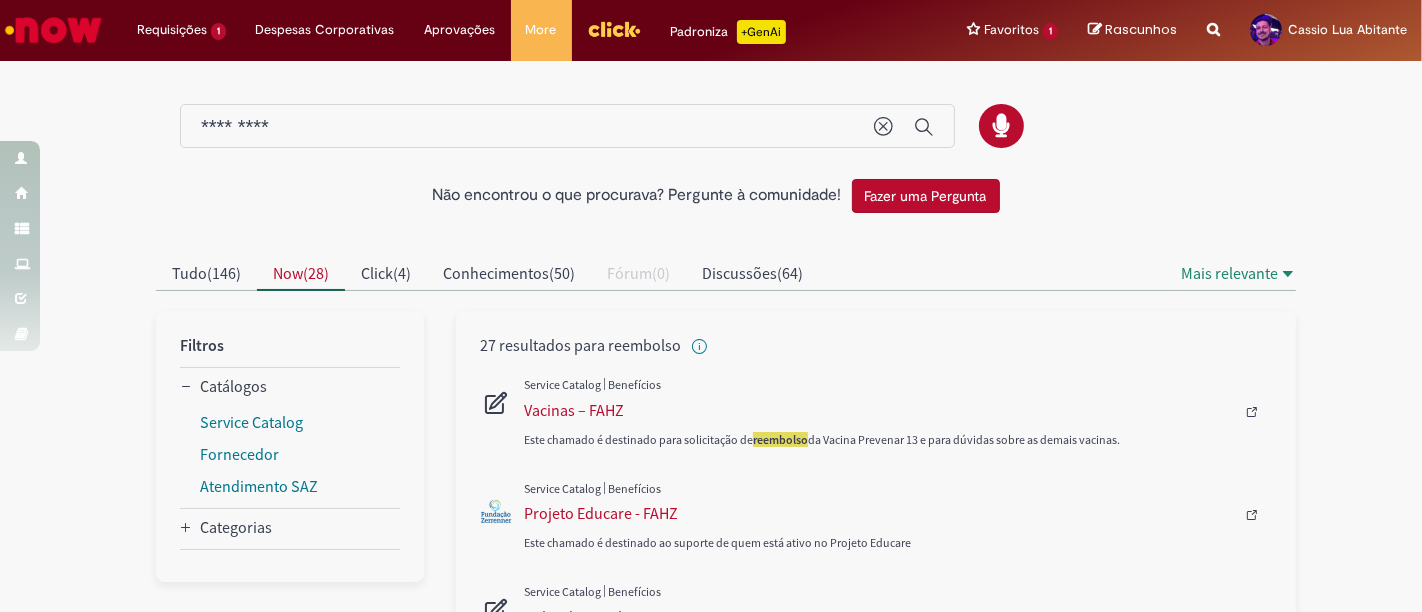 scroll, scrollTop: 0, scrollLeft: 0, axis: both 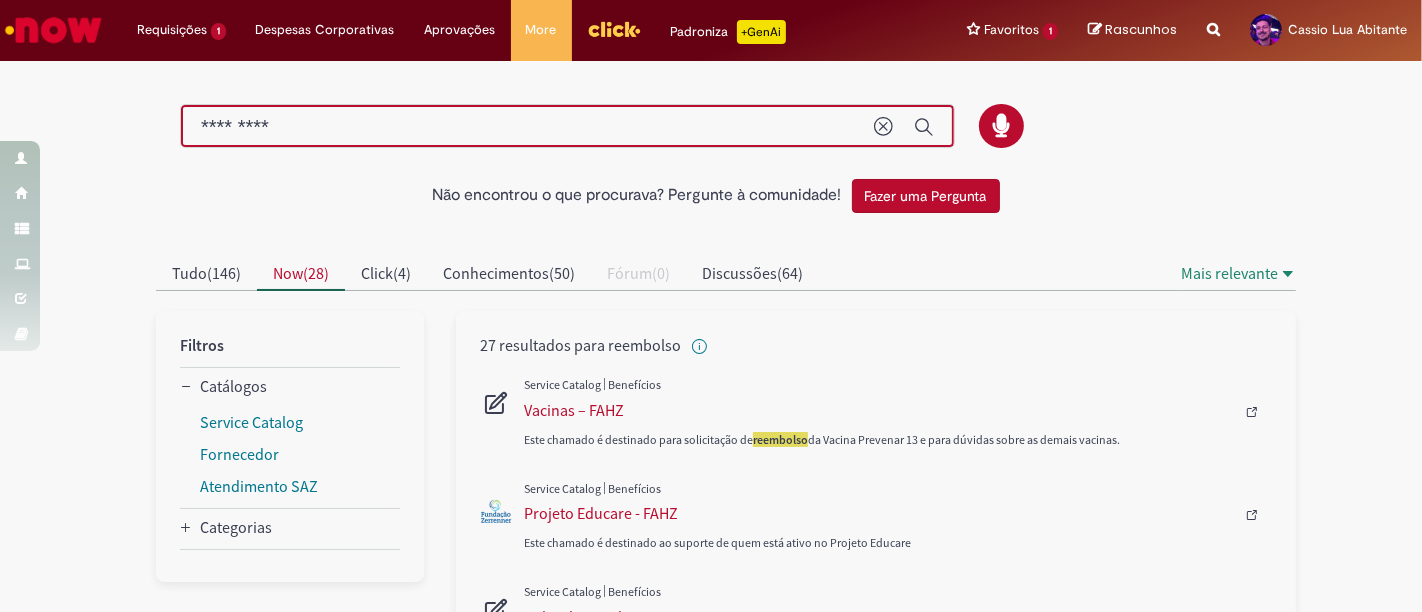 click on "*********" at bounding box center (527, 127) 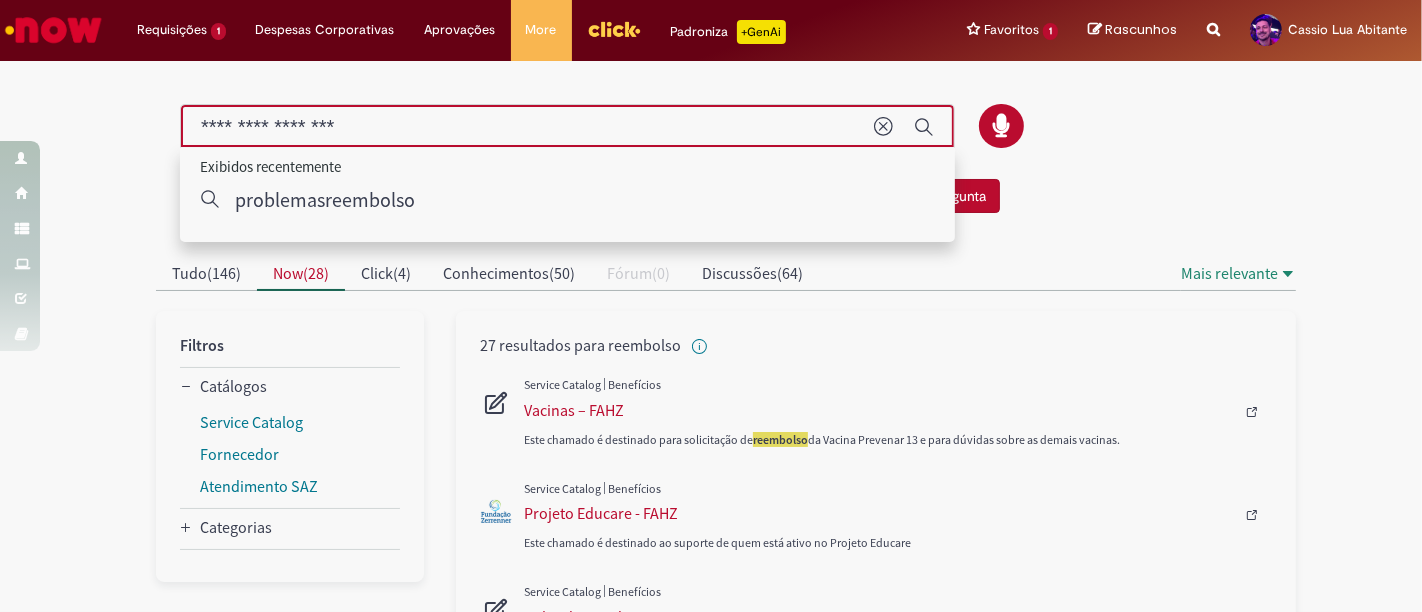 type on "**********" 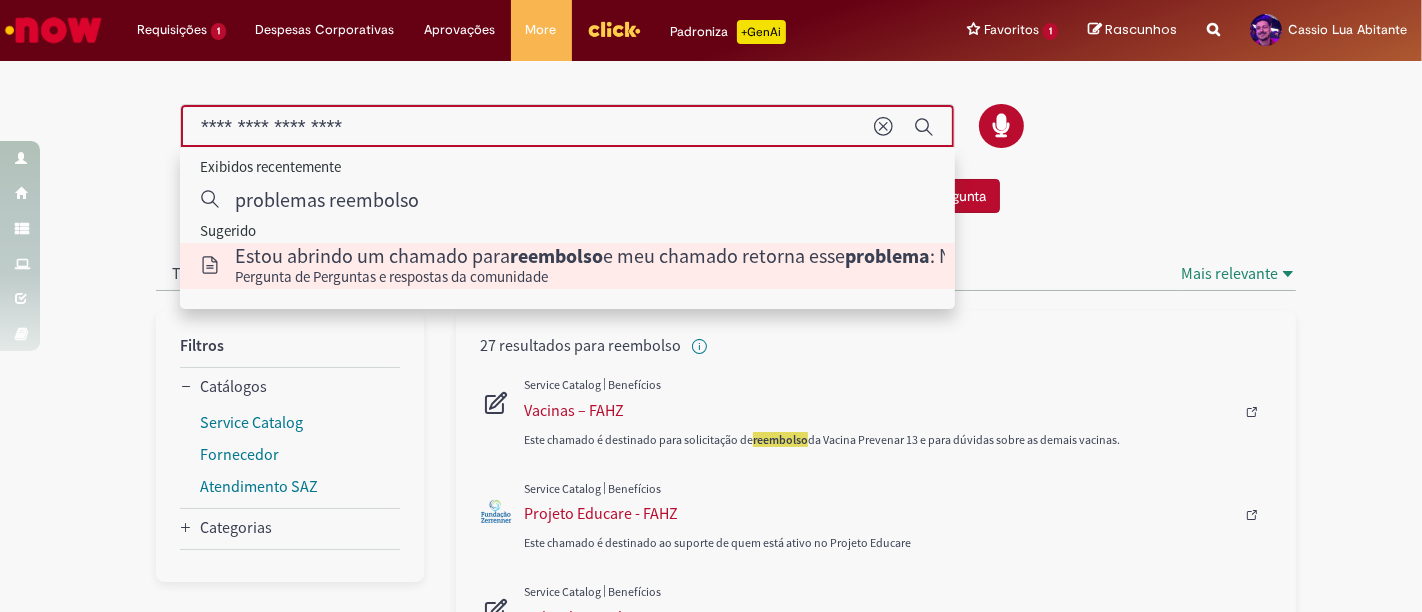 type 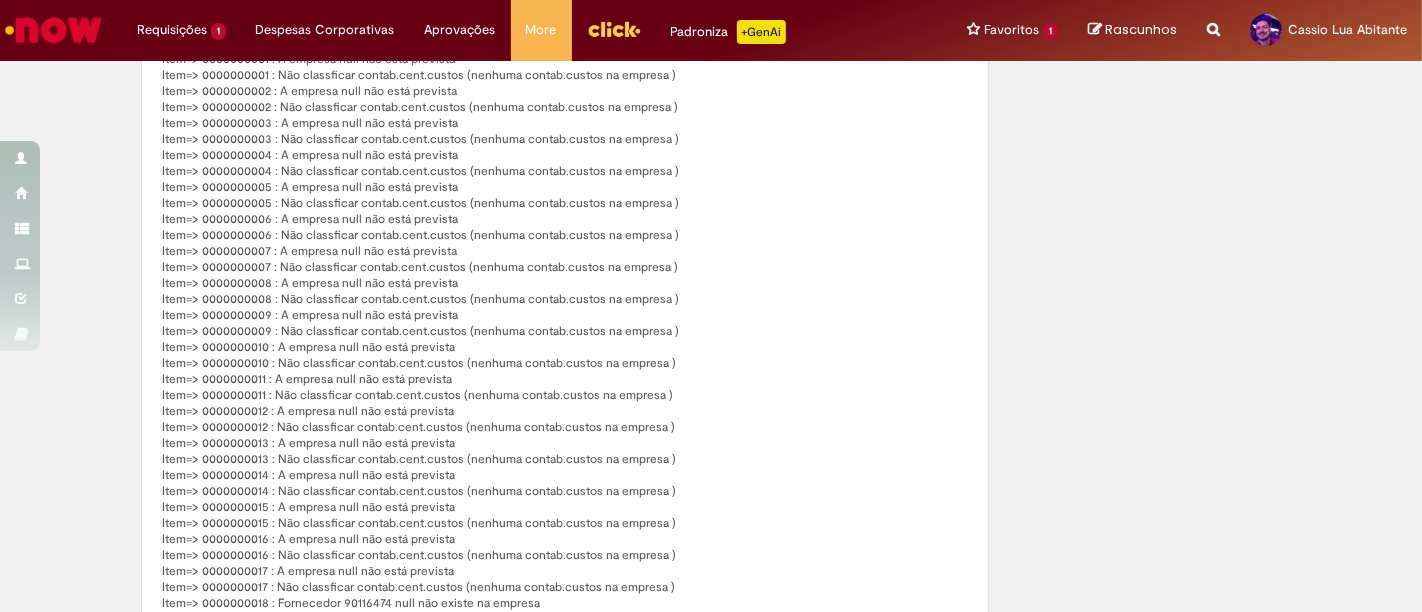 scroll, scrollTop: 0, scrollLeft: 0, axis: both 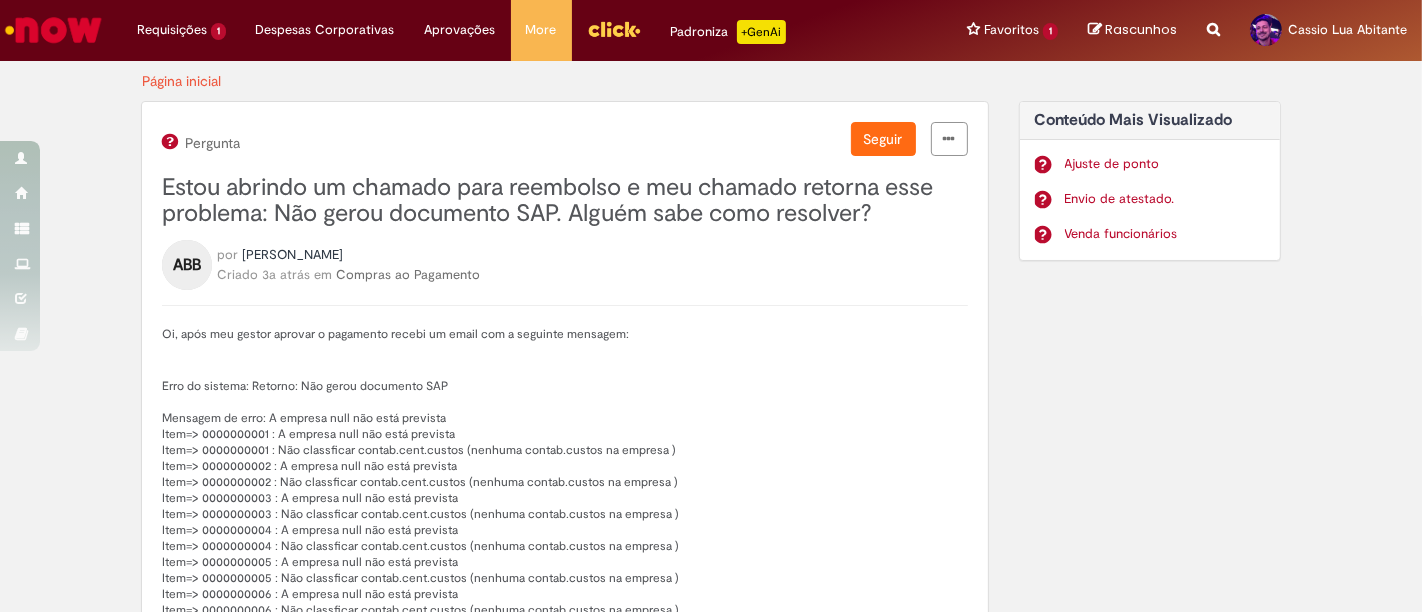 click at bounding box center (53, 30) 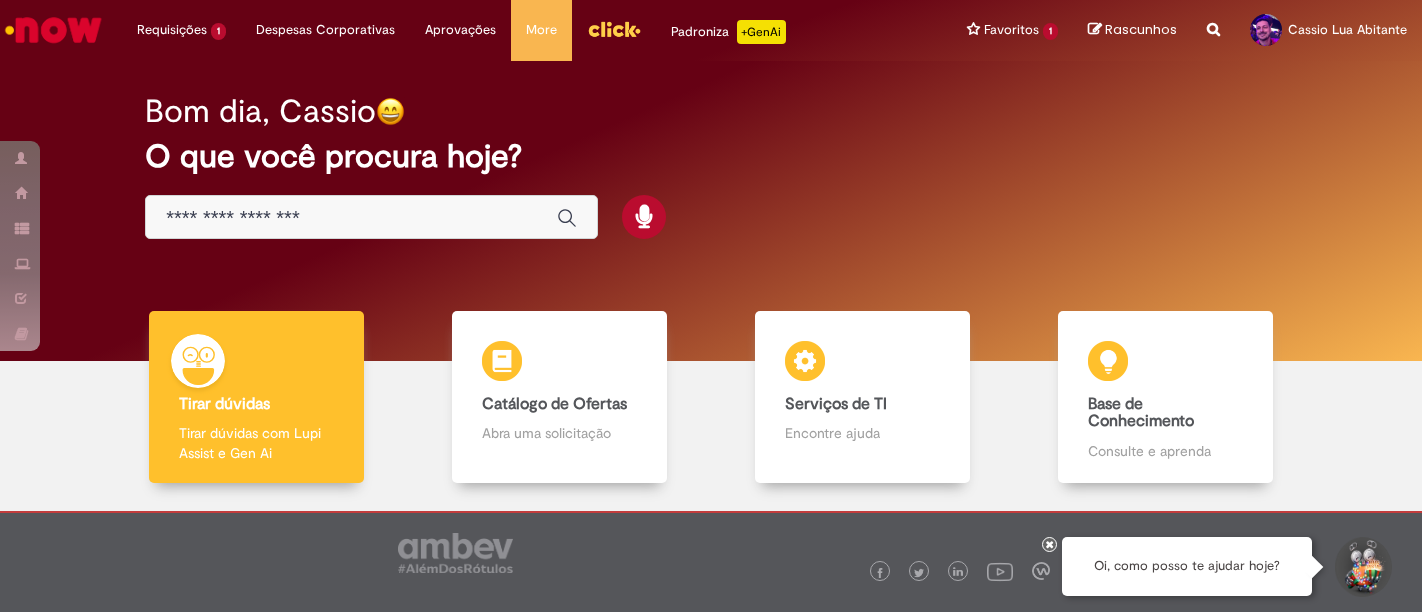 scroll, scrollTop: 0, scrollLeft: 0, axis: both 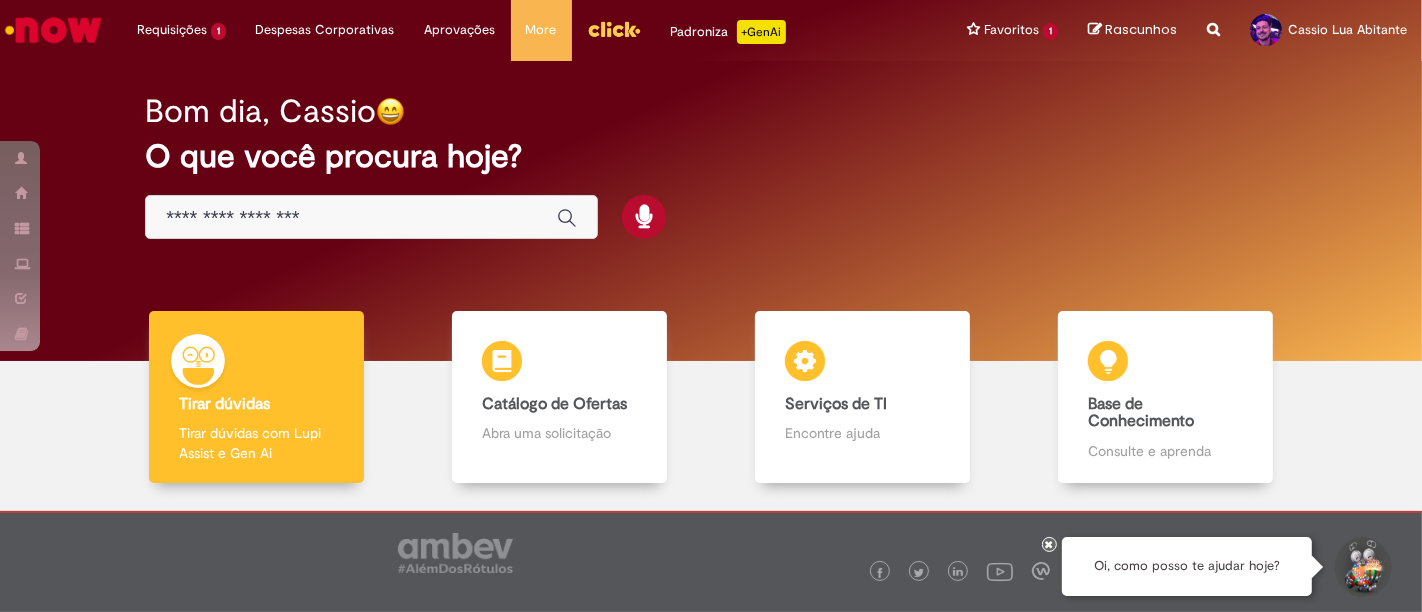 click at bounding box center [351, 218] 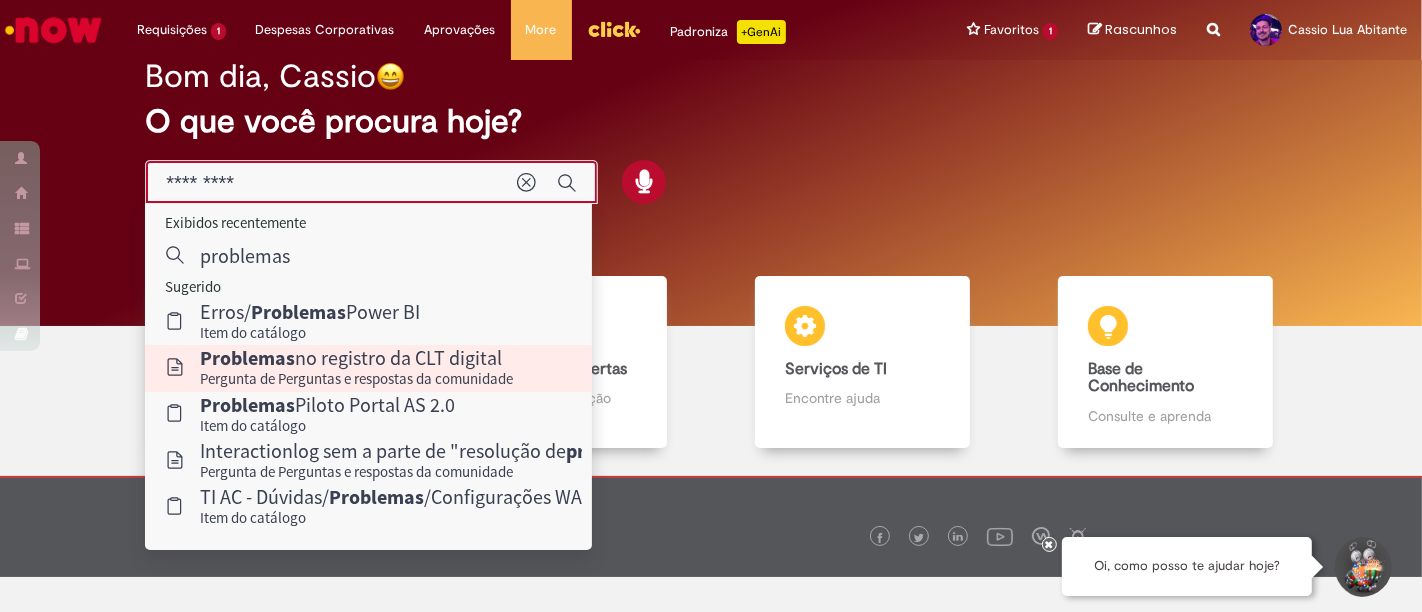 scroll, scrollTop: 94, scrollLeft: 0, axis: vertical 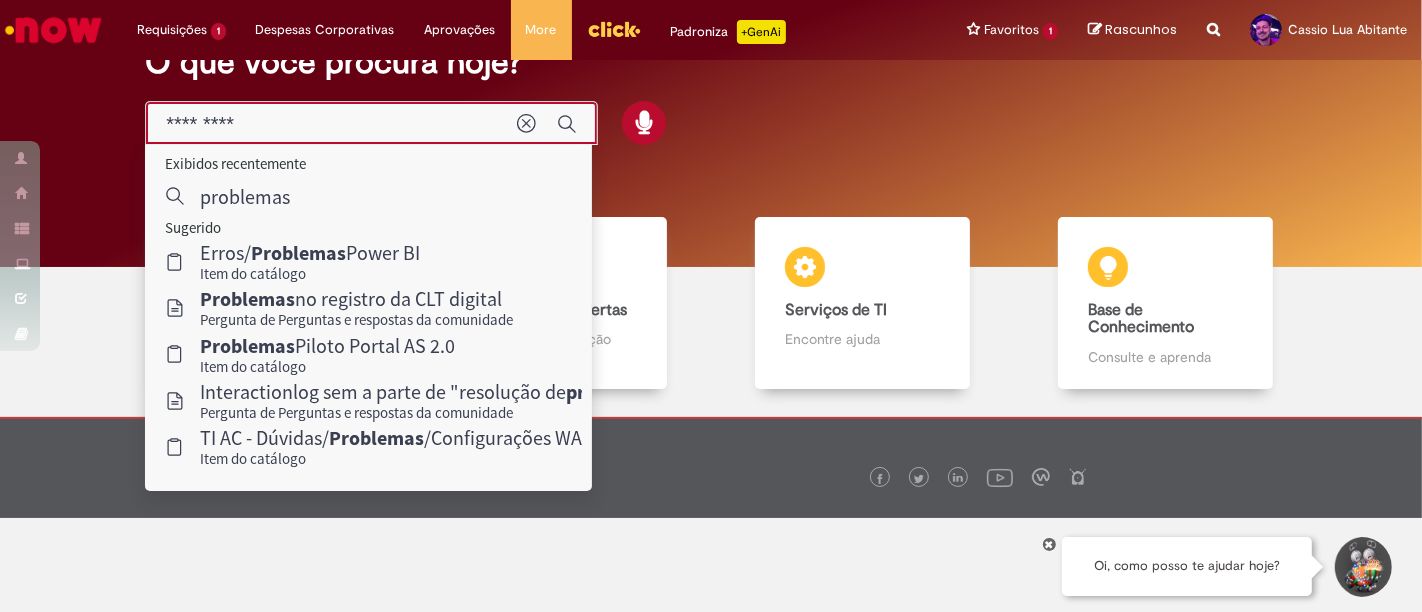 drag, startPoint x: 401, startPoint y: 120, endPoint x: 114, endPoint y: 112, distance: 287.11148 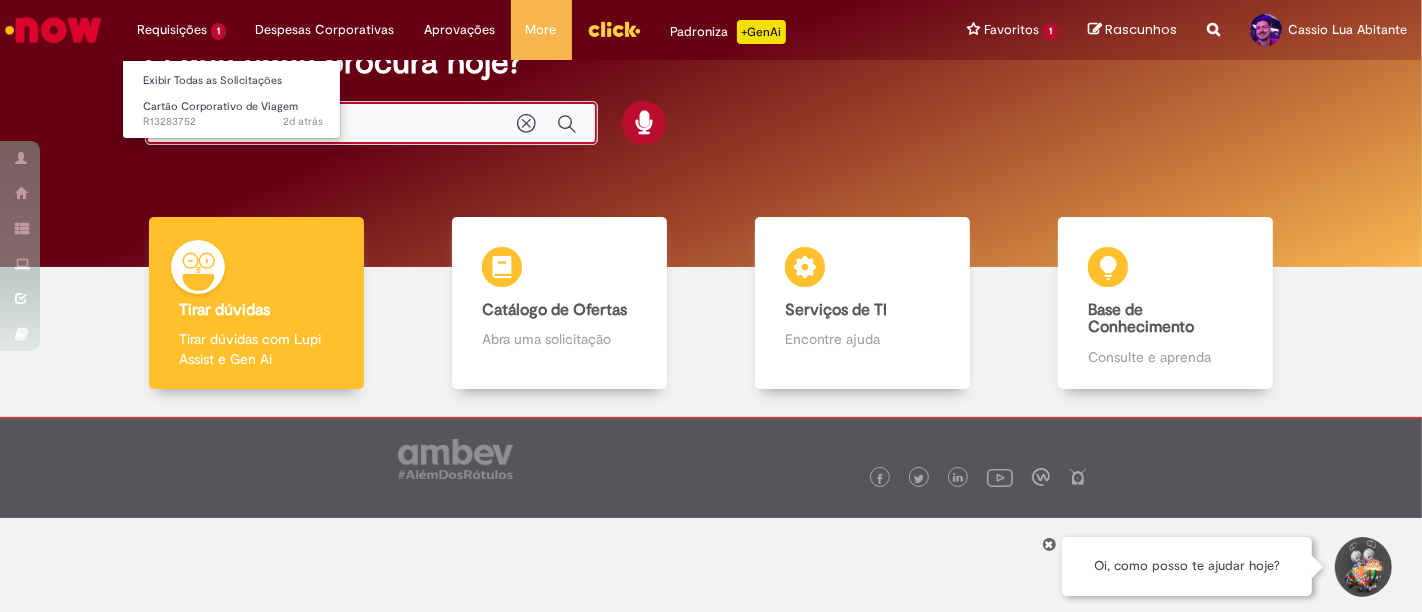 type on "*********" 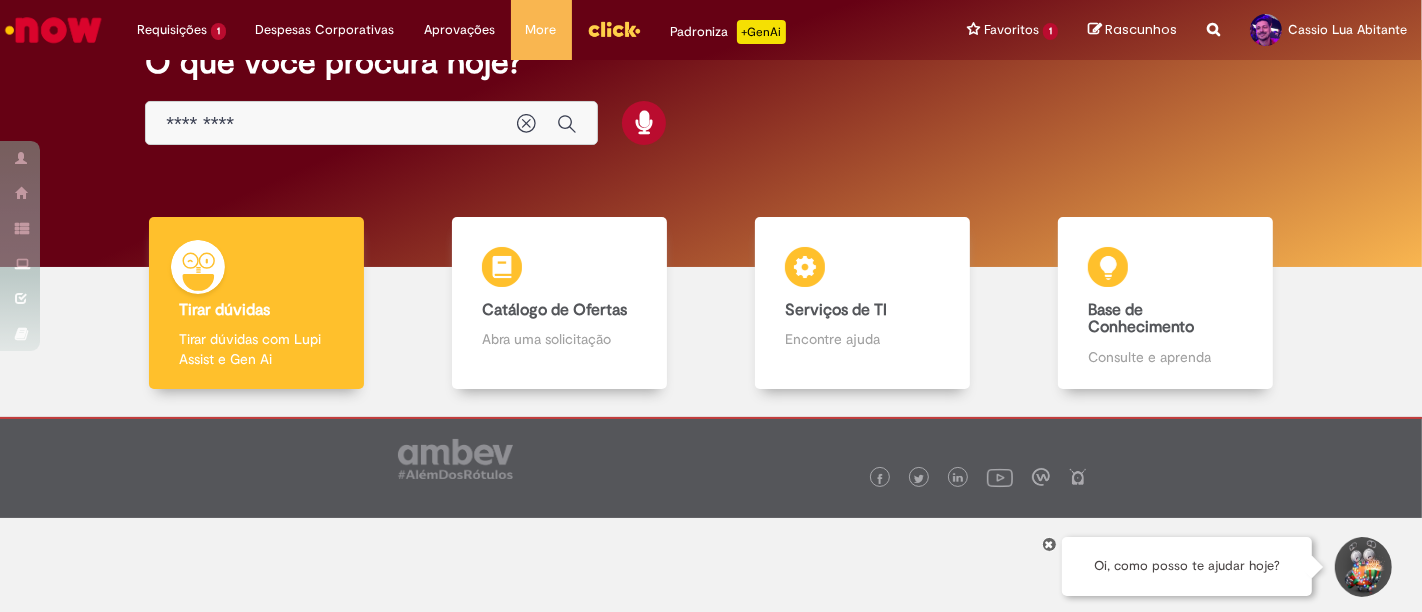 click on "Bom dia, Cassio
O que você procura hoje?" at bounding box center [711, 73] 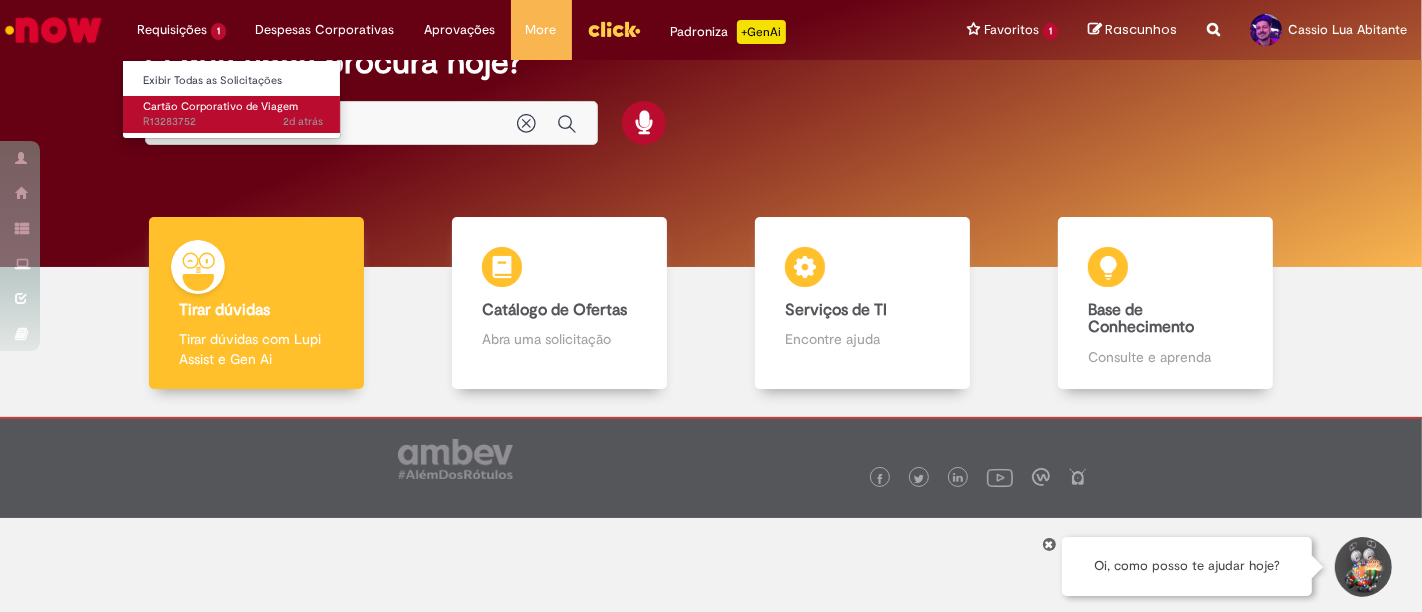 click on "2d atrás 2 dias atrás  R13283752" at bounding box center (233, 122) 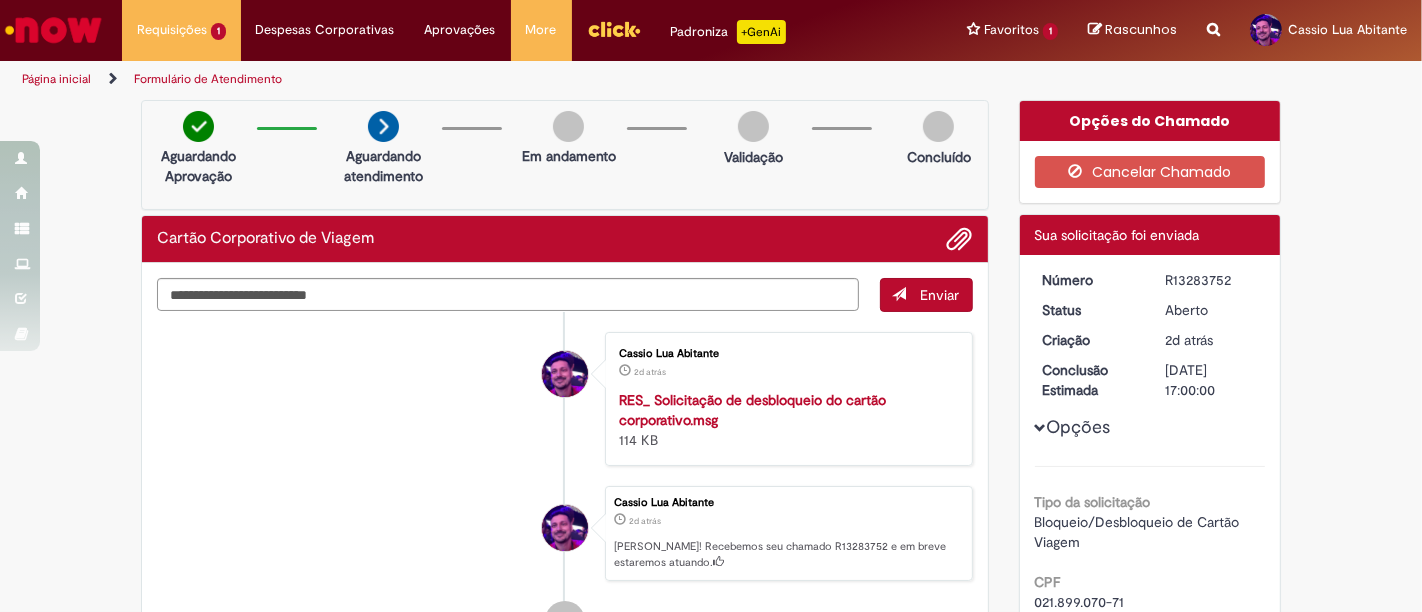 scroll, scrollTop: 111, scrollLeft: 0, axis: vertical 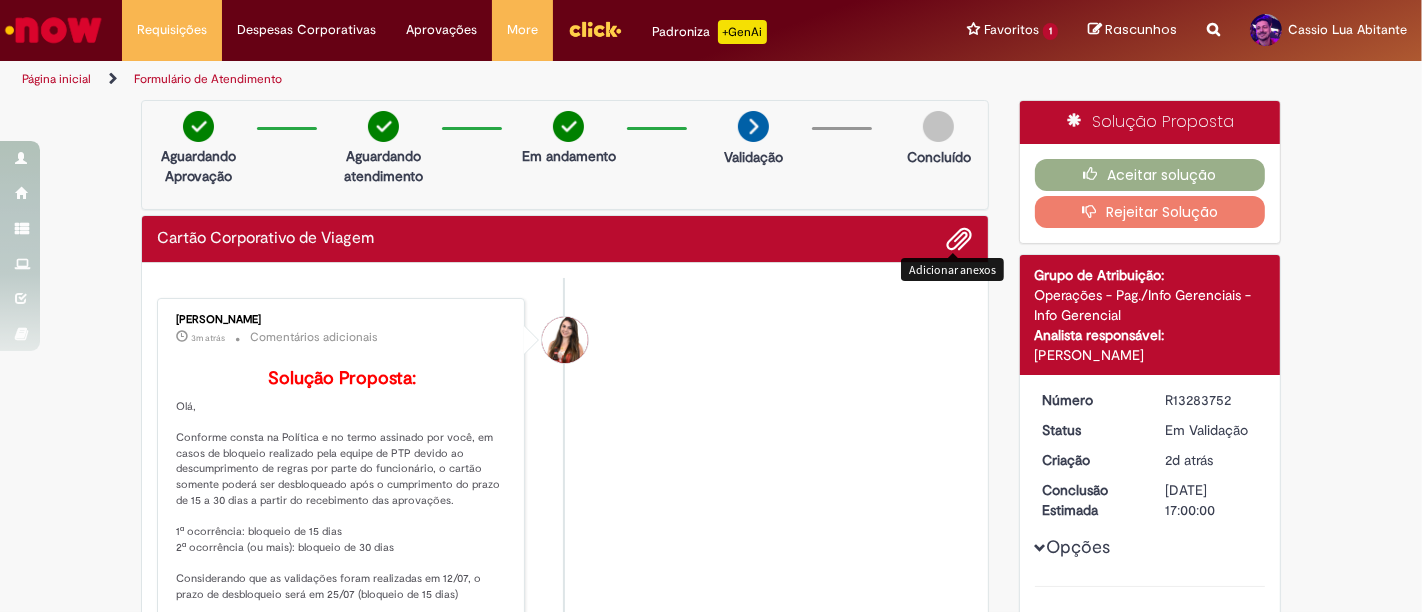 click at bounding box center [960, 240] 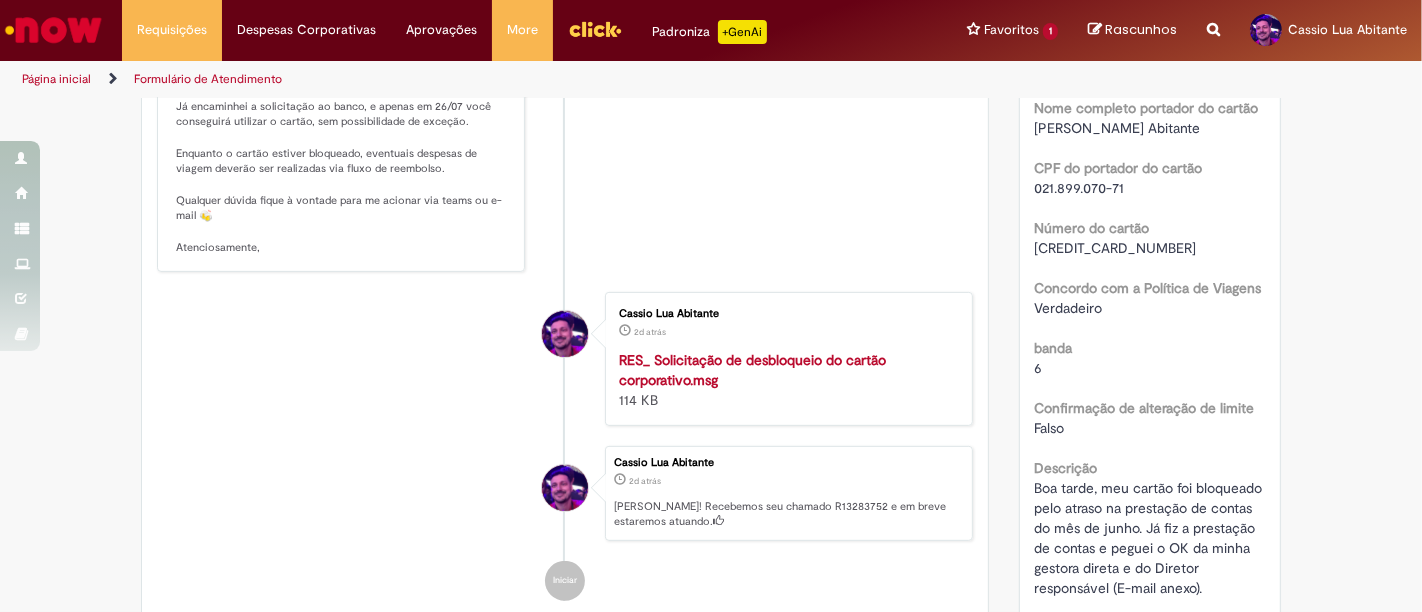 scroll, scrollTop: 0, scrollLeft: 0, axis: both 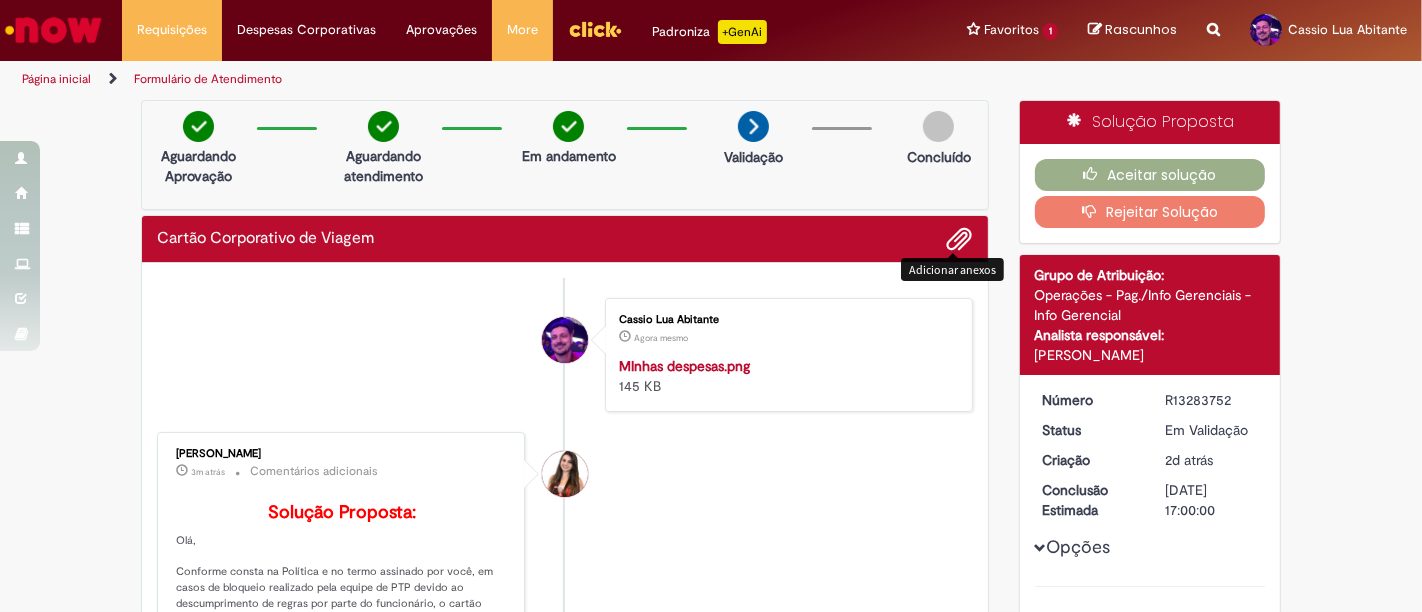 click on "Cartão Corporativo de Viagem" at bounding box center (565, 239) 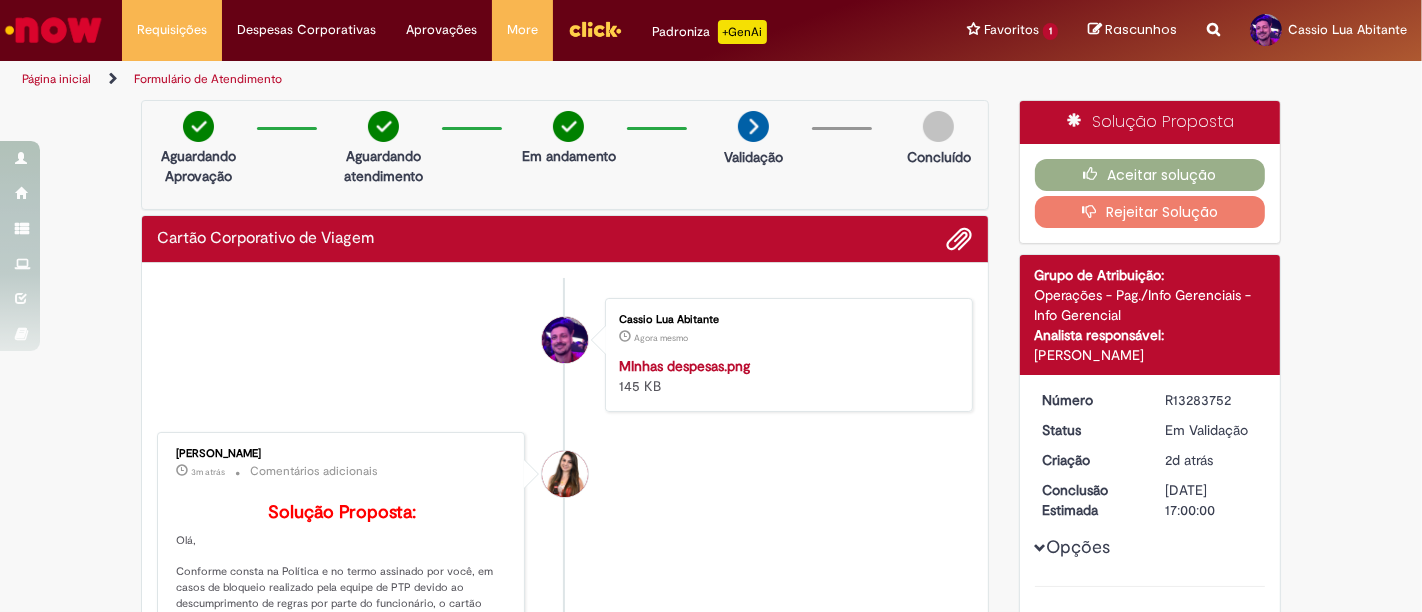 click on "Cartão Corporativo de Viagem" at bounding box center [265, 239] 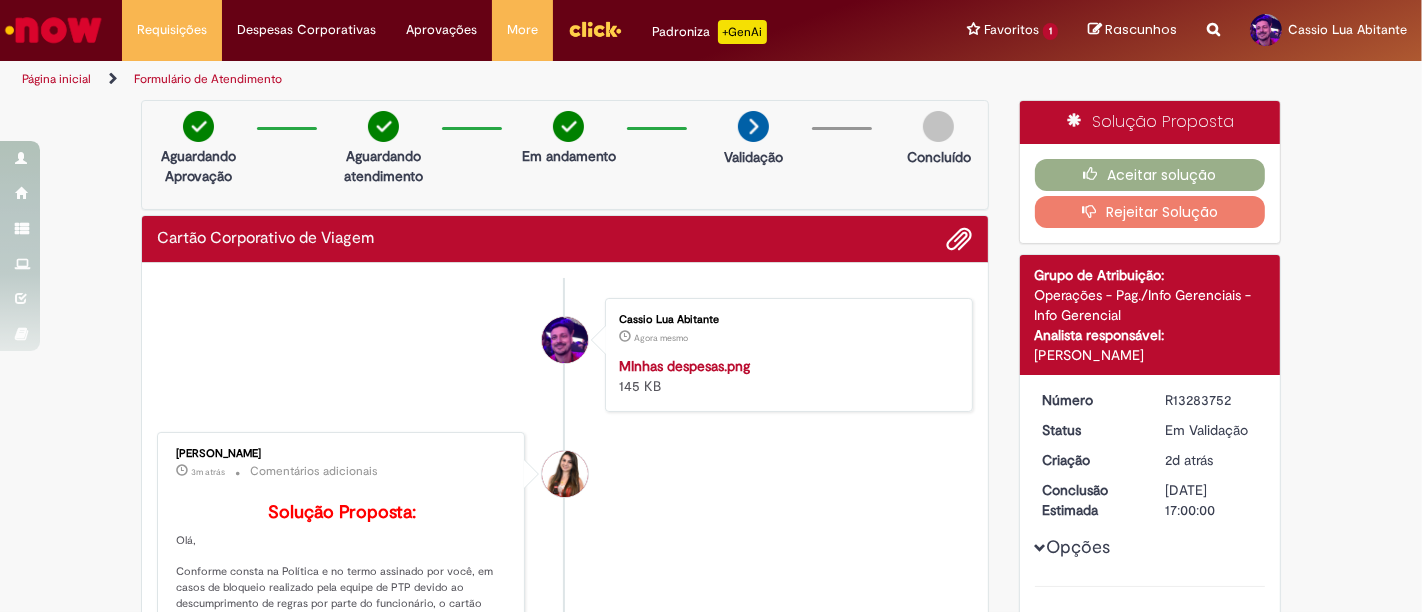 click on "Rejeitar Solução" at bounding box center (1150, 212) 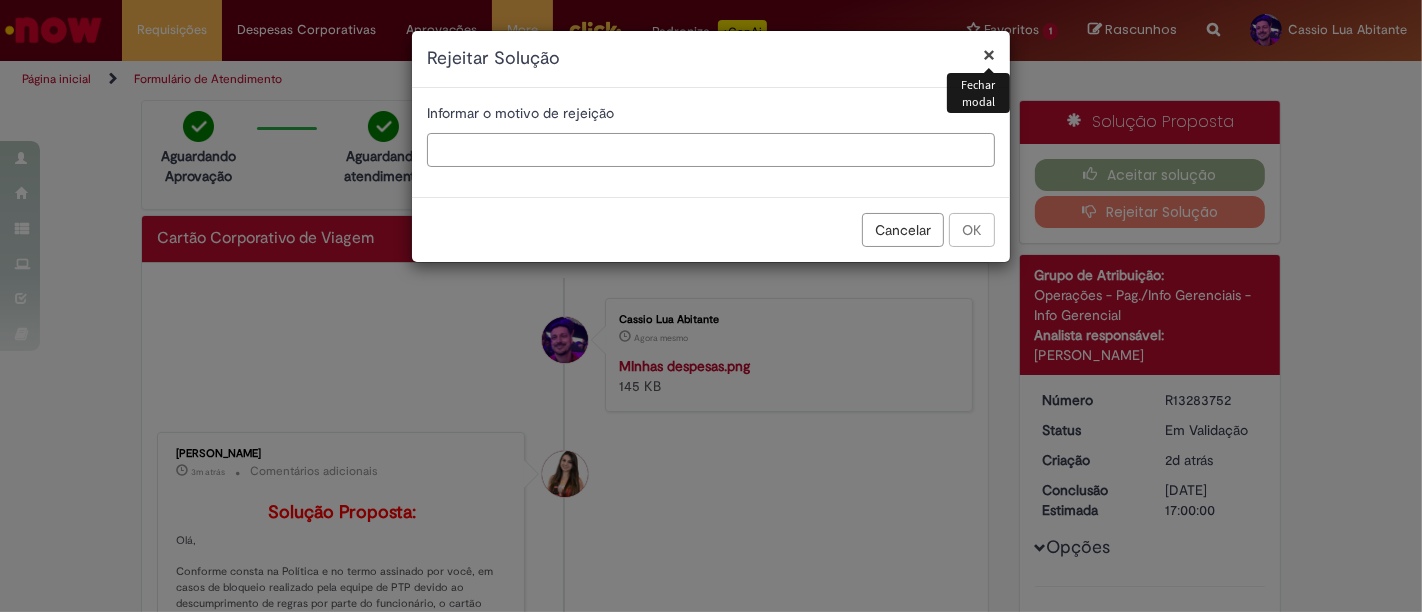 click at bounding box center (711, 150) 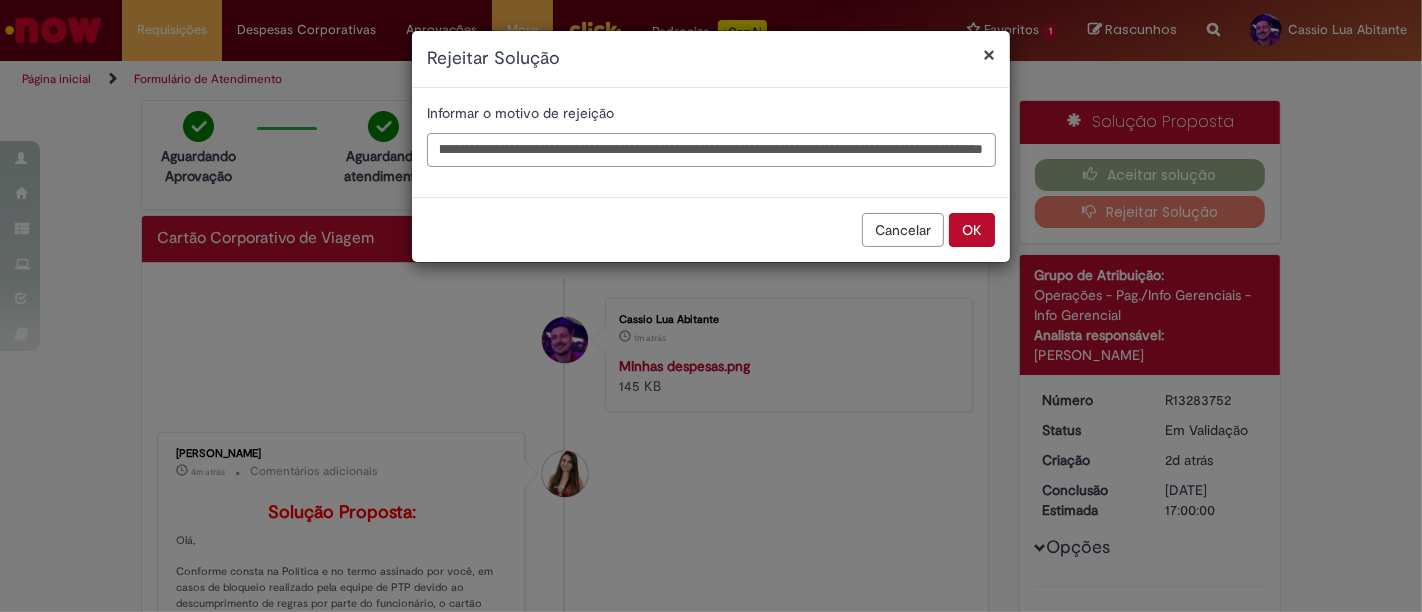 scroll, scrollTop: 0, scrollLeft: 283, axis: horizontal 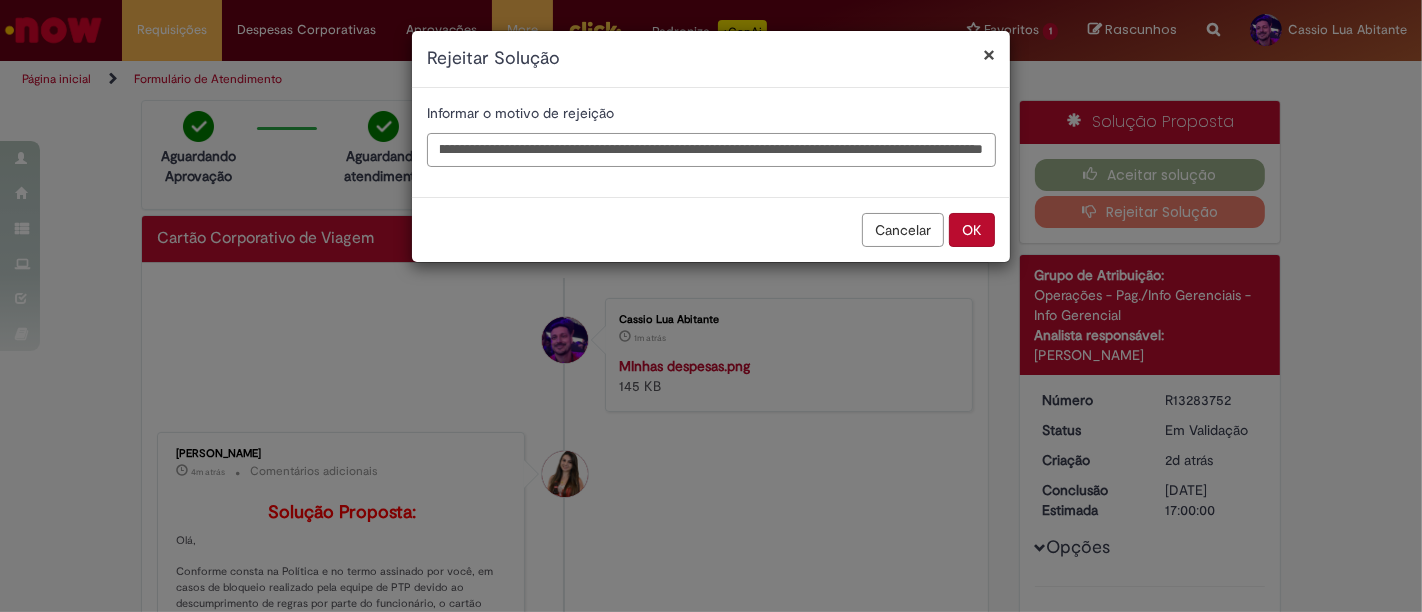 click on "**********" at bounding box center (711, 150) 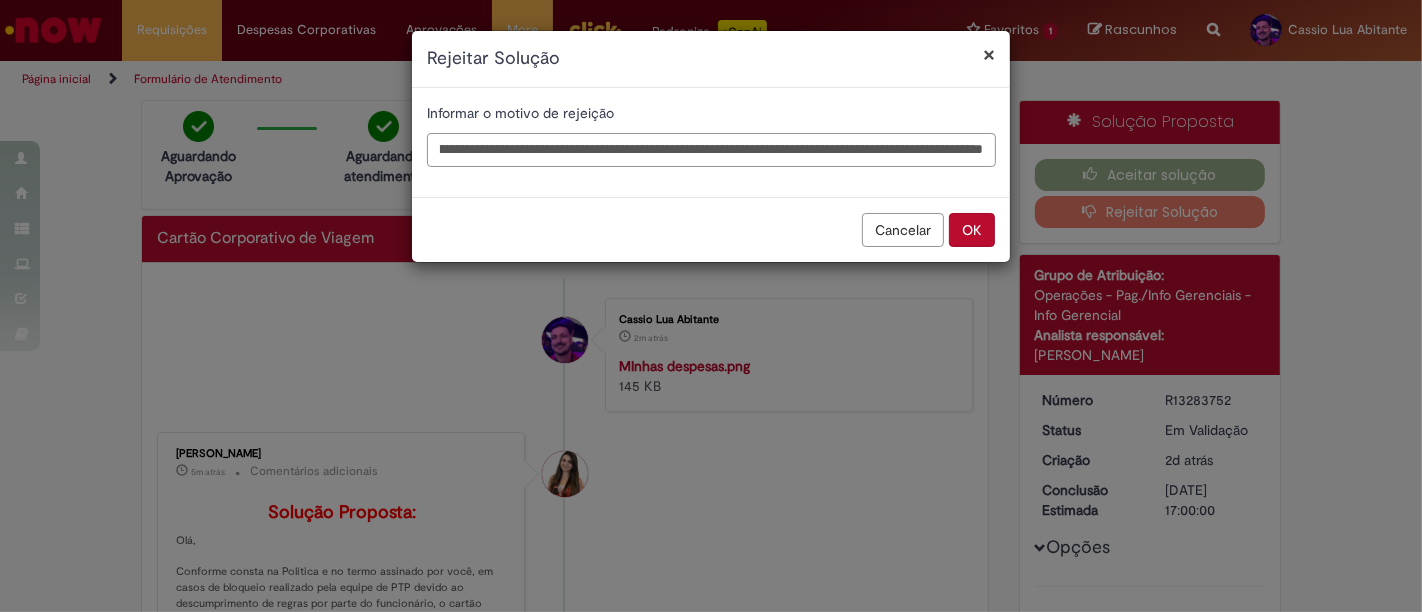 scroll, scrollTop: 0, scrollLeft: 811, axis: horizontal 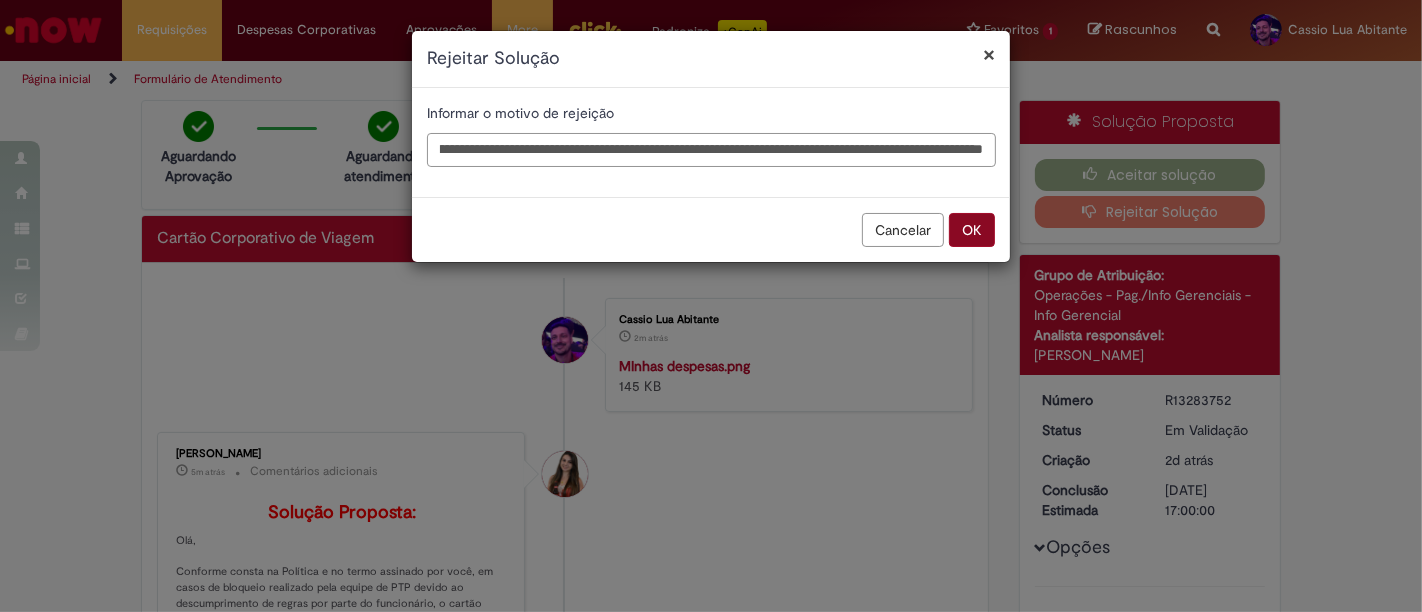 type on "**********" 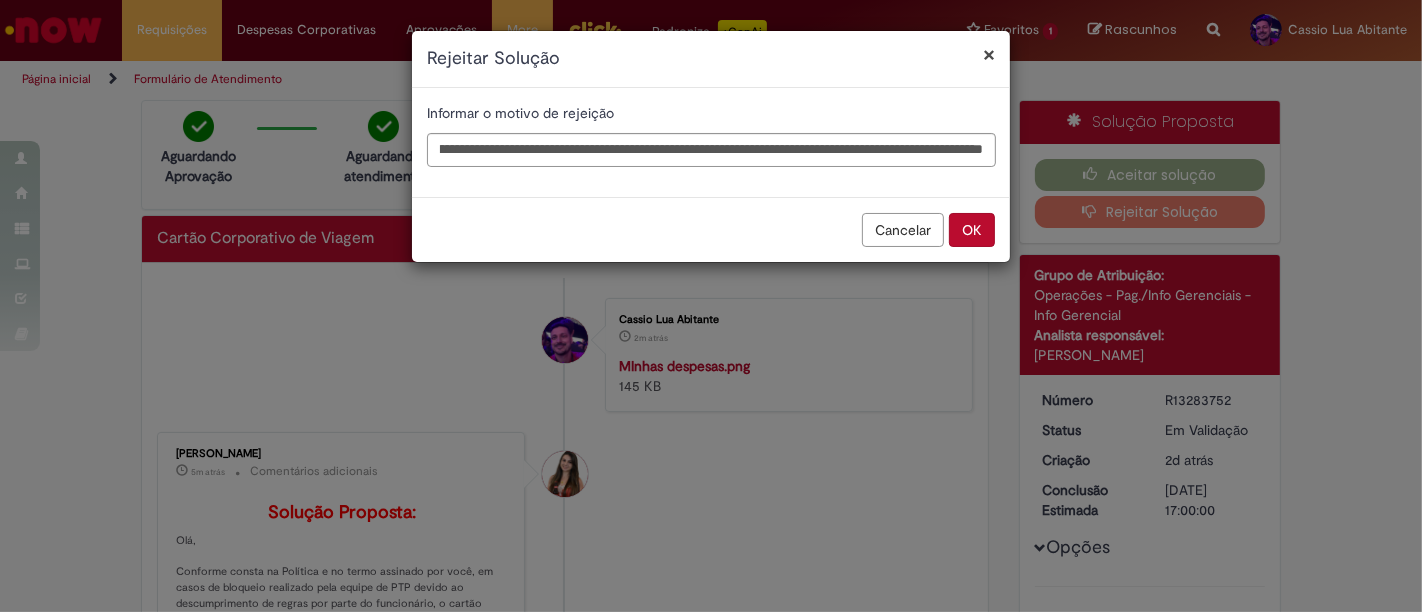 scroll, scrollTop: 0, scrollLeft: 0, axis: both 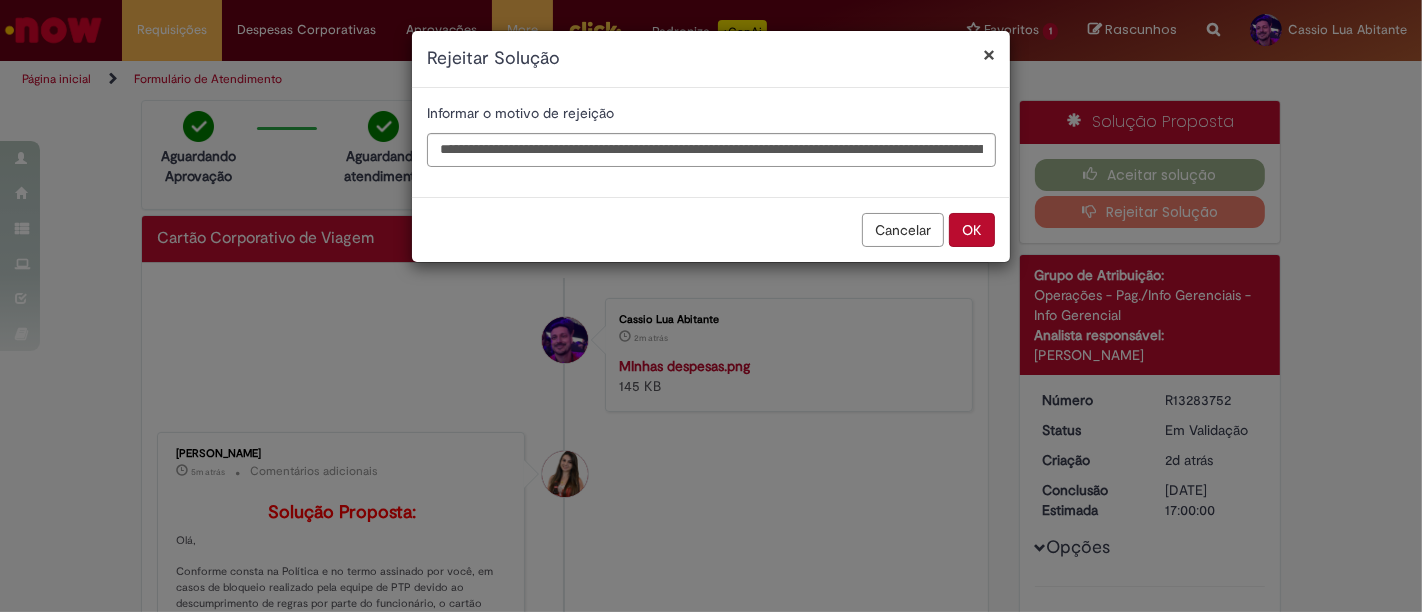 click on "OK" at bounding box center [972, 230] 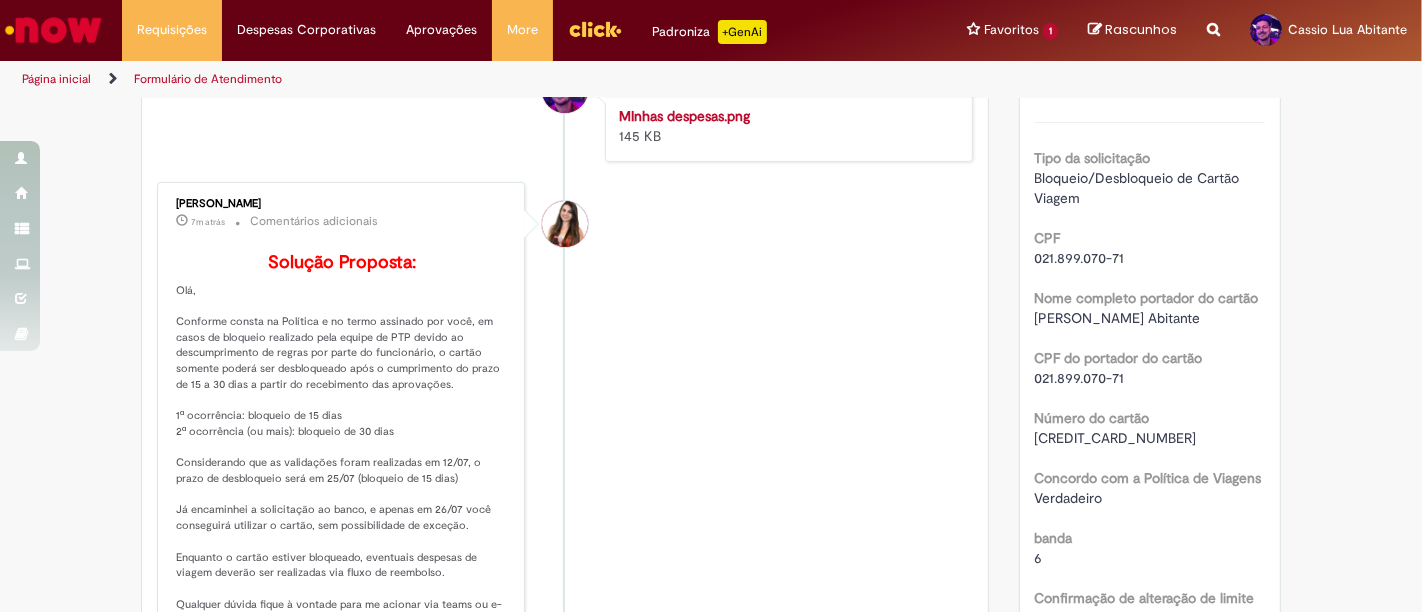 scroll, scrollTop: 0, scrollLeft: 0, axis: both 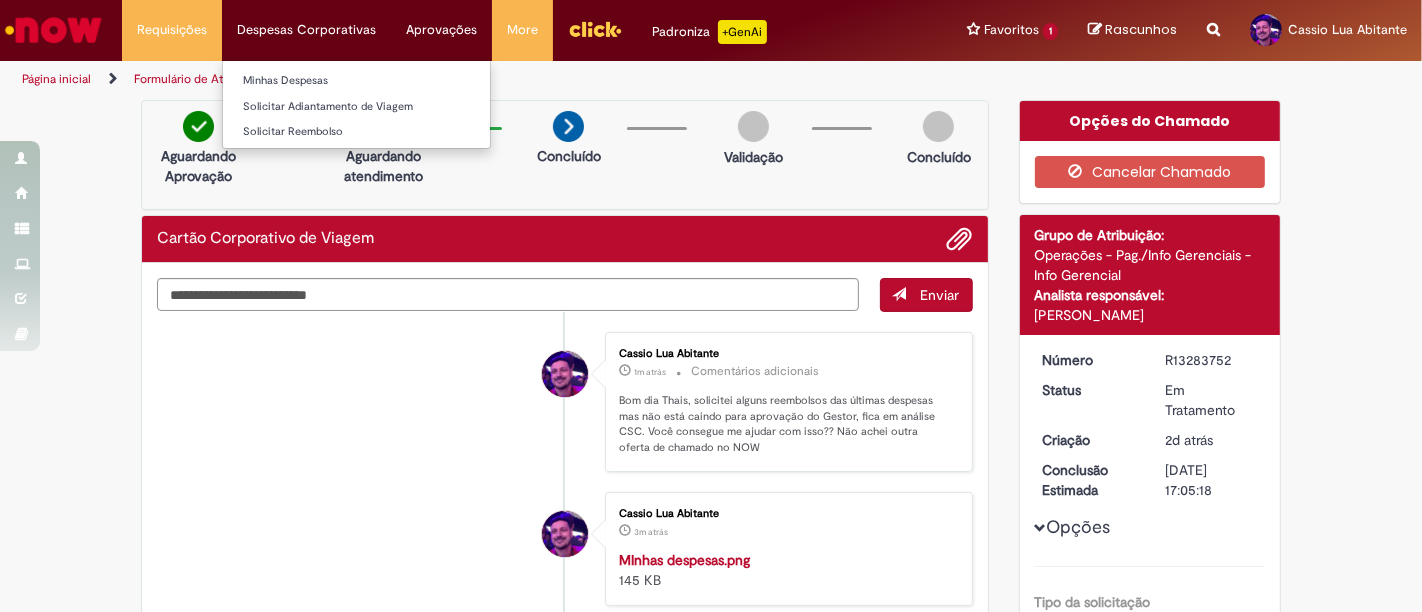 click on "Solicitar Adiantamento de Viagem" at bounding box center [356, 105] 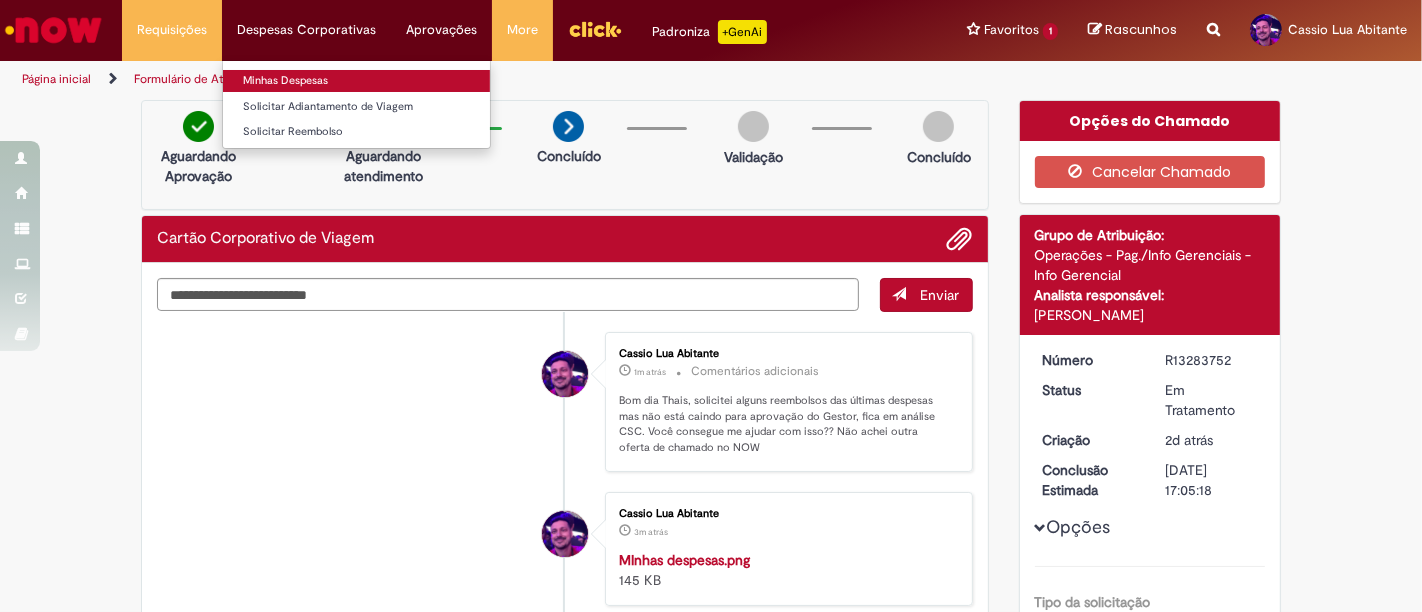 click on "Minhas Despesas" at bounding box center (356, 81) 